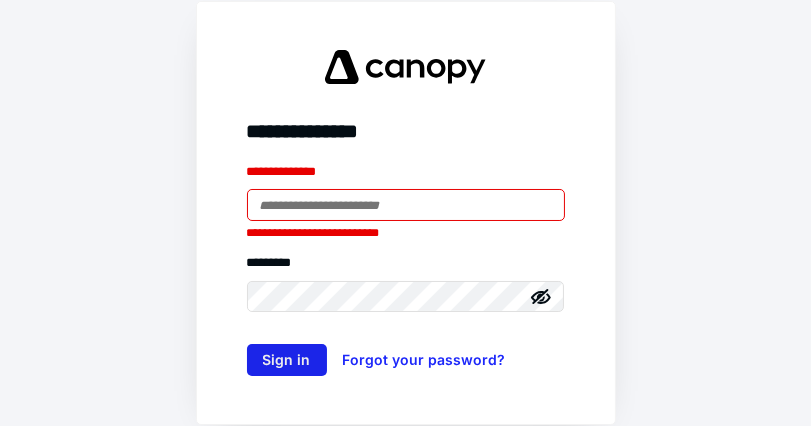 scroll, scrollTop: 0, scrollLeft: 0, axis: both 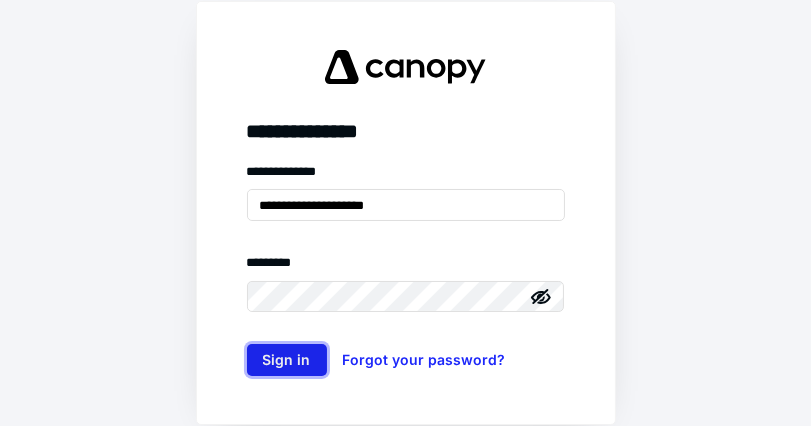 click on "Sign in" at bounding box center [287, 360] 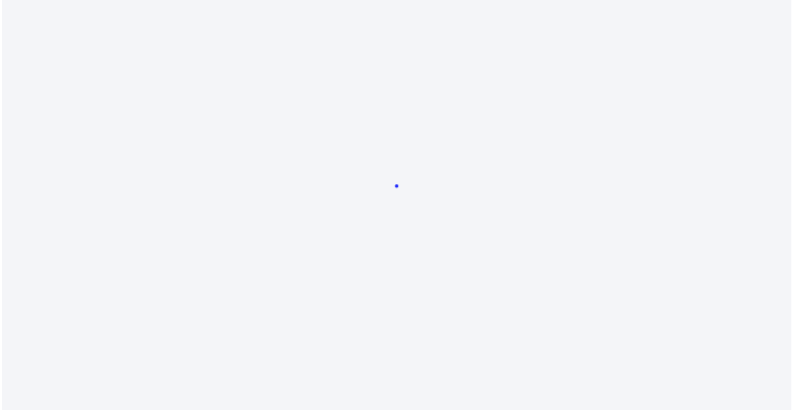 scroll, scrollTop: 0, scrollLeft: 0, axis: both 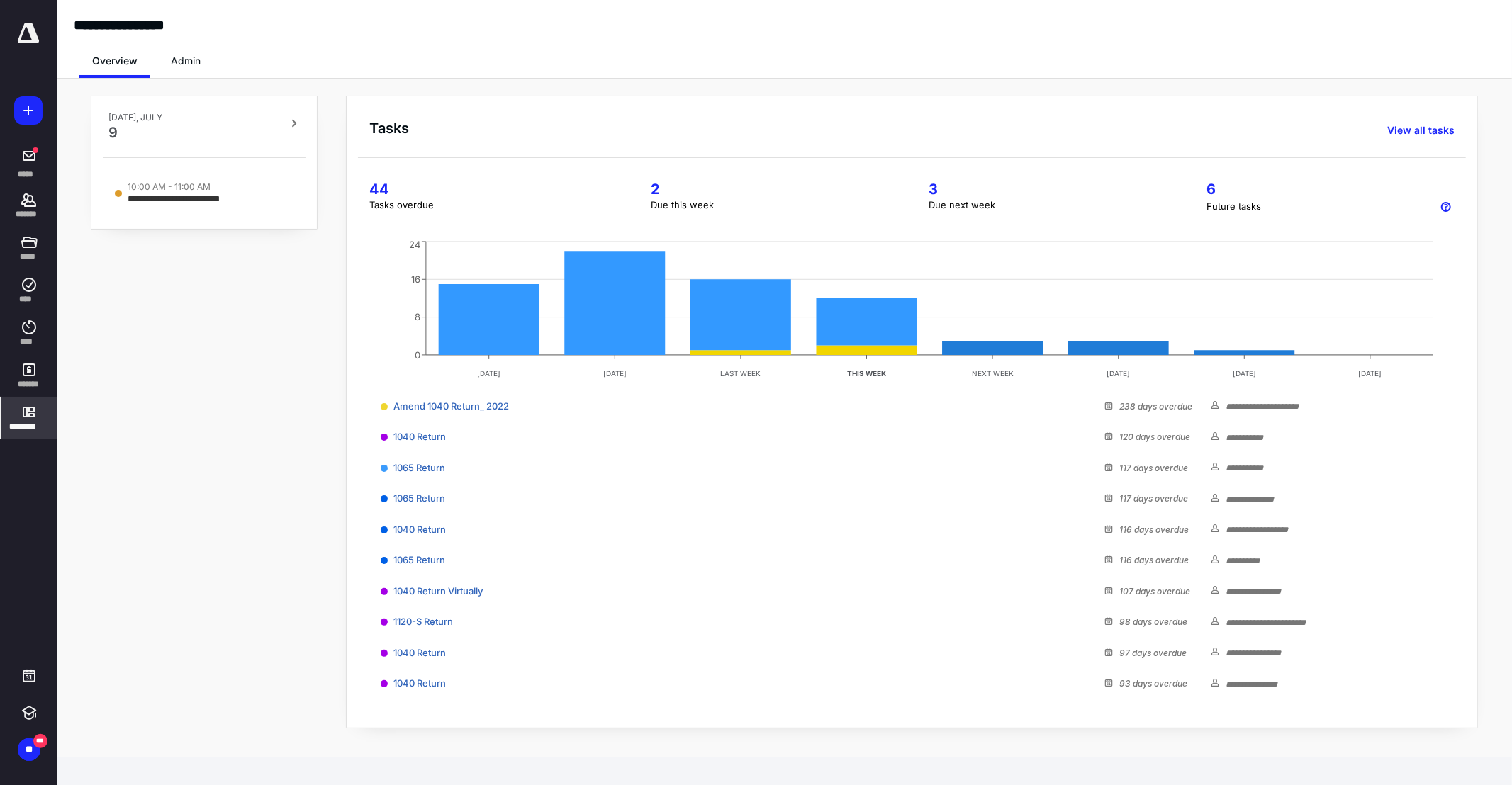 click 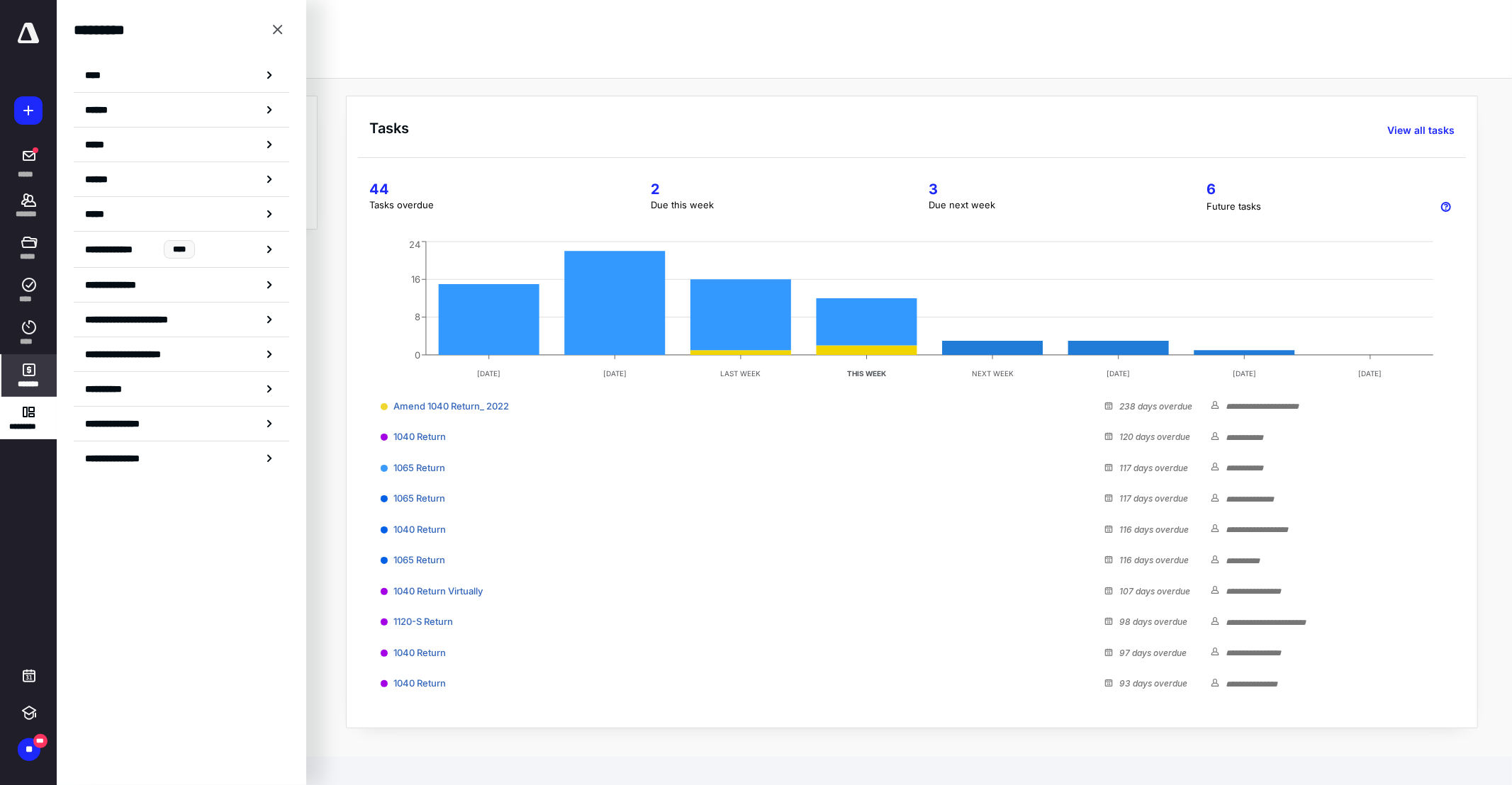 click on "*******" at bounding box center (29, 384) 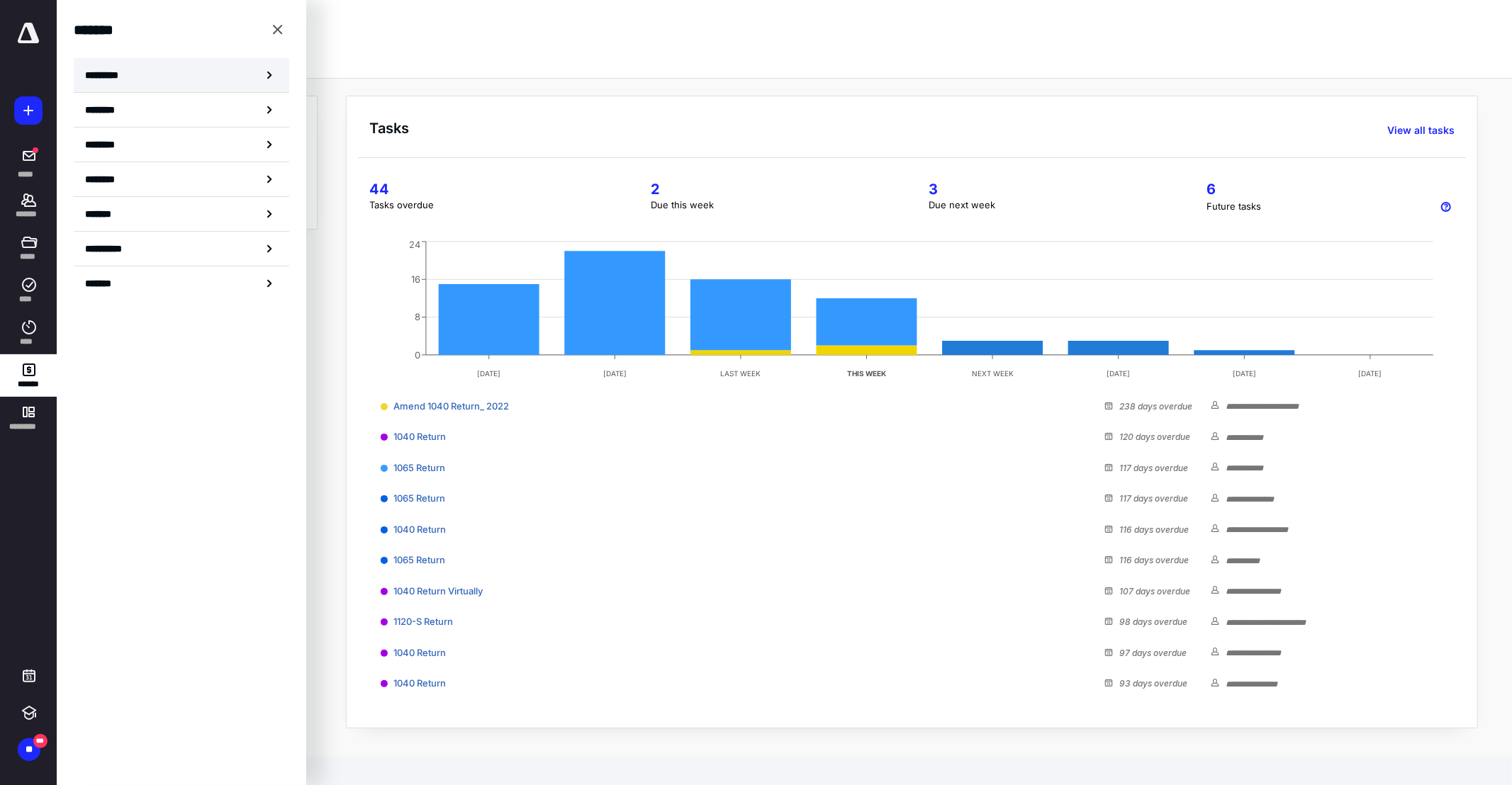 click on "*********" at bounding box center [181, 75] 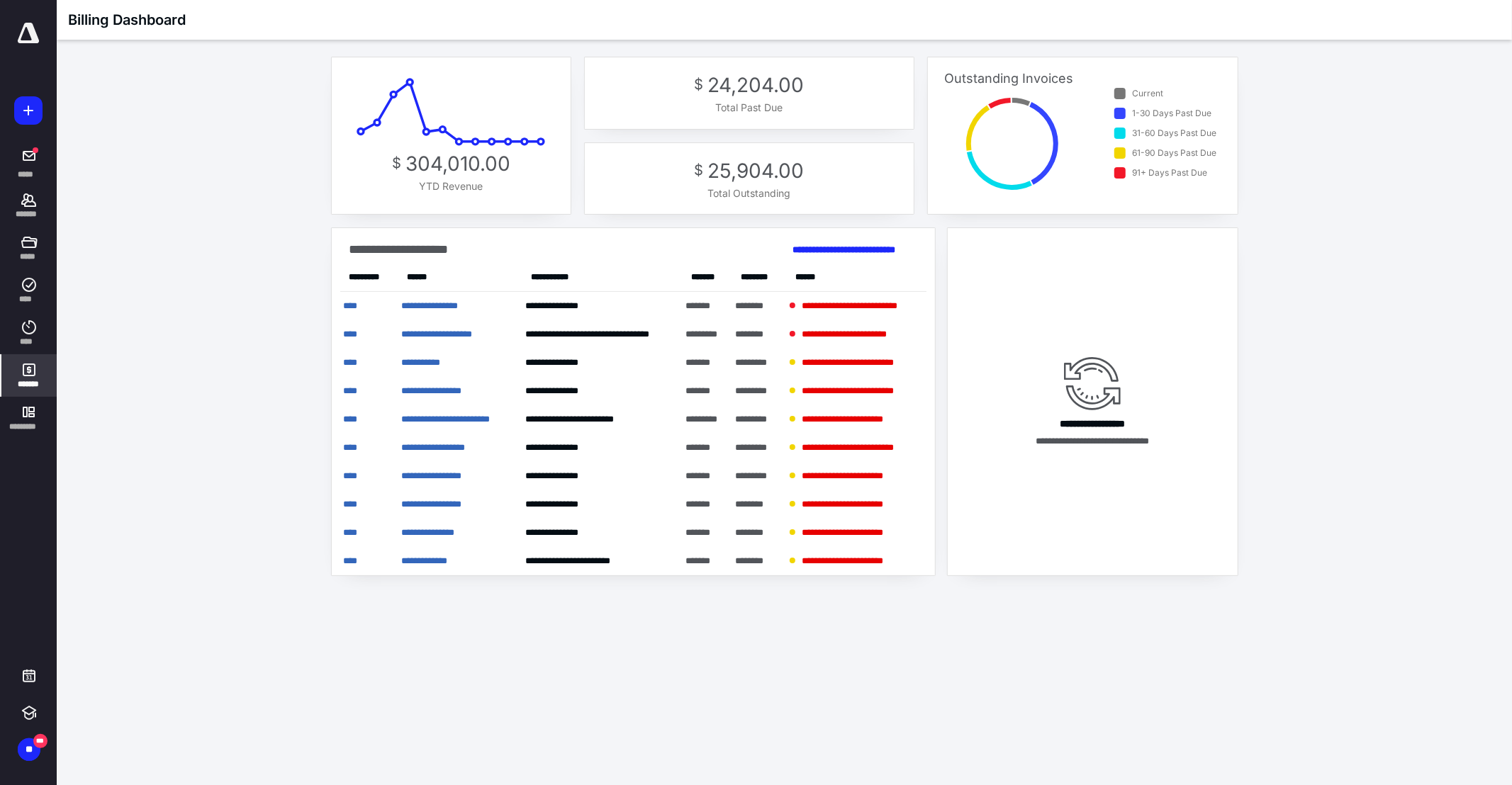 click on "*******" at bounding box center (29, 384) 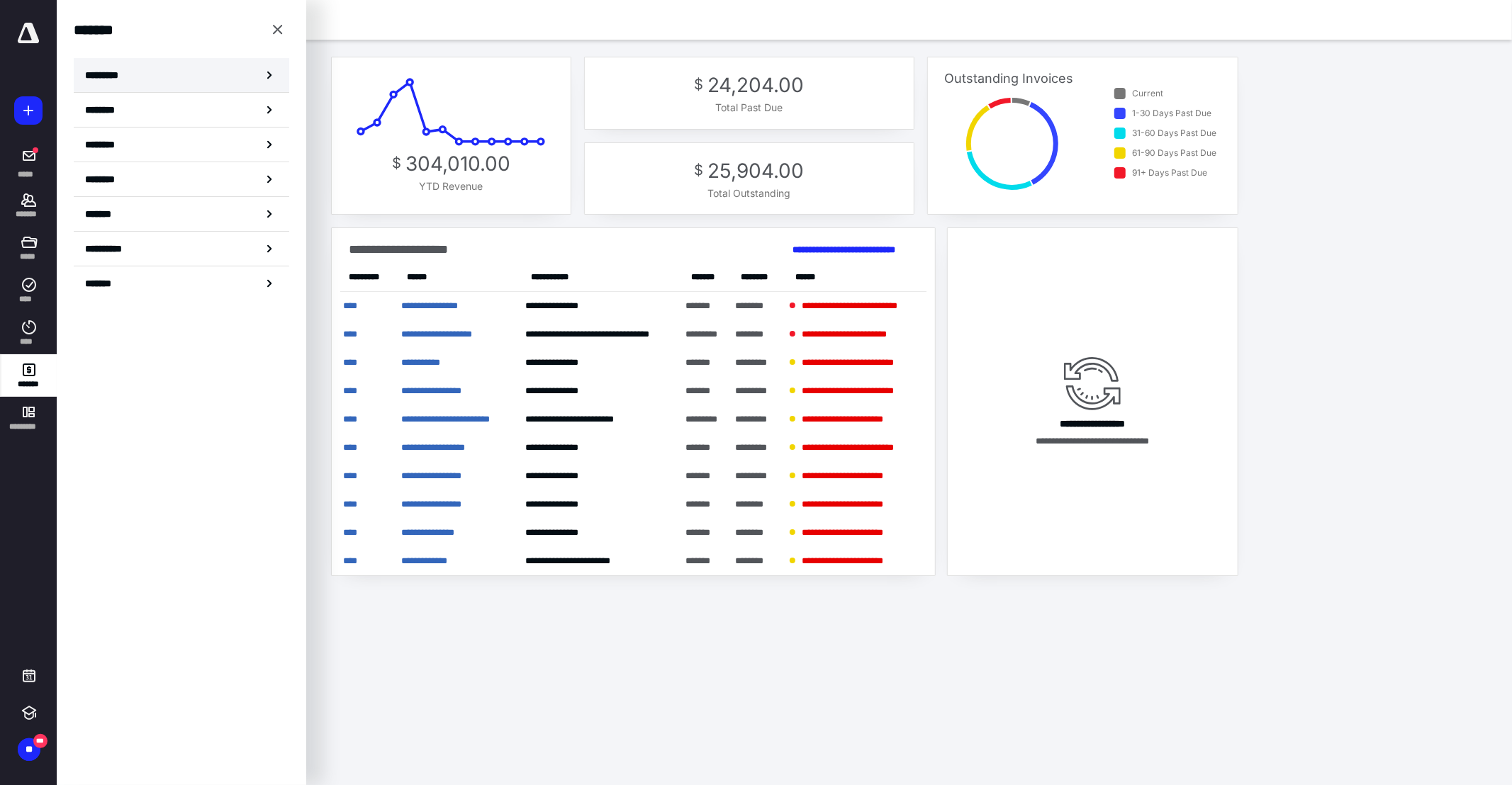 click on "*********" at bounding box center (181, 75) 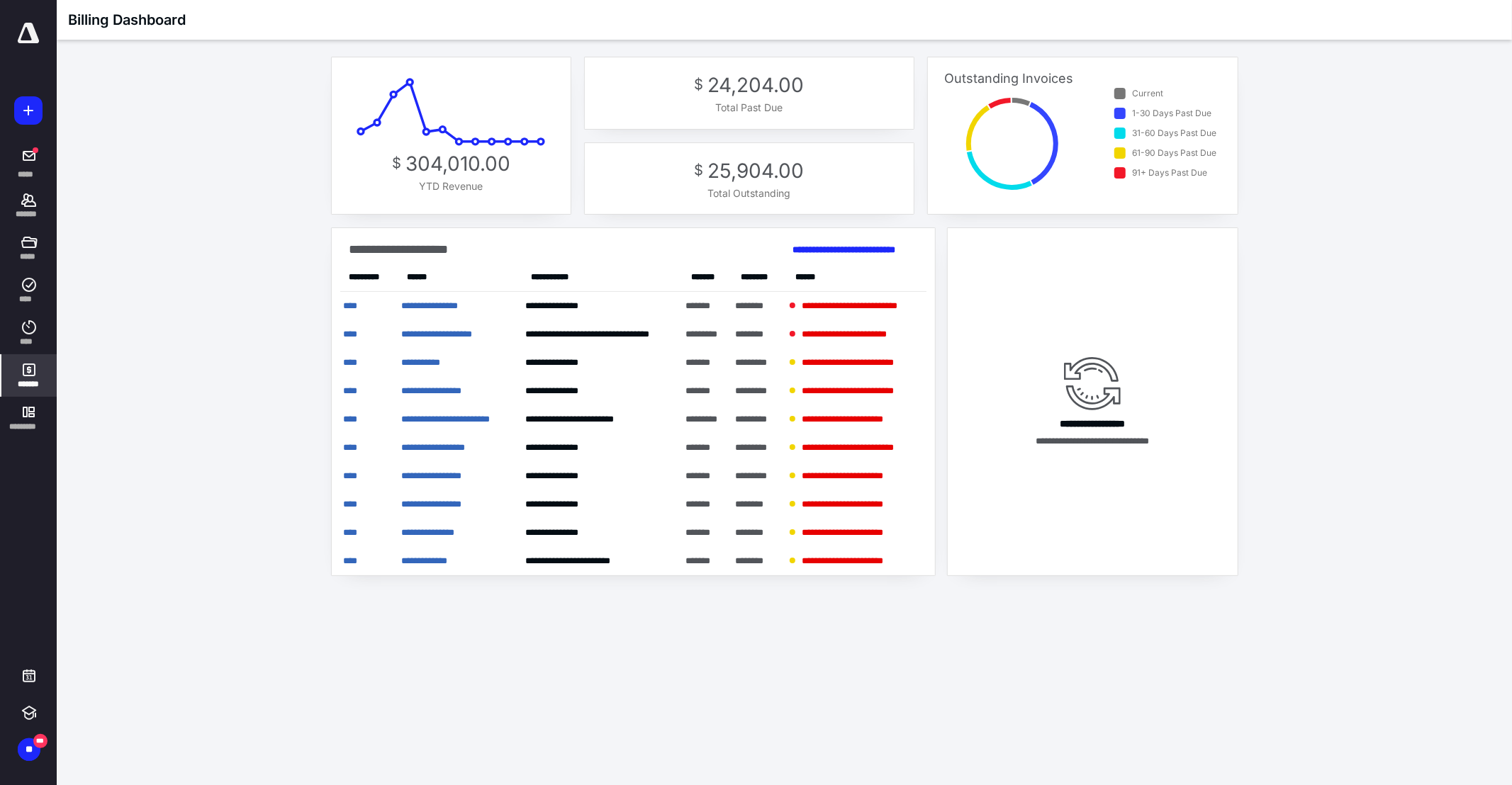 click 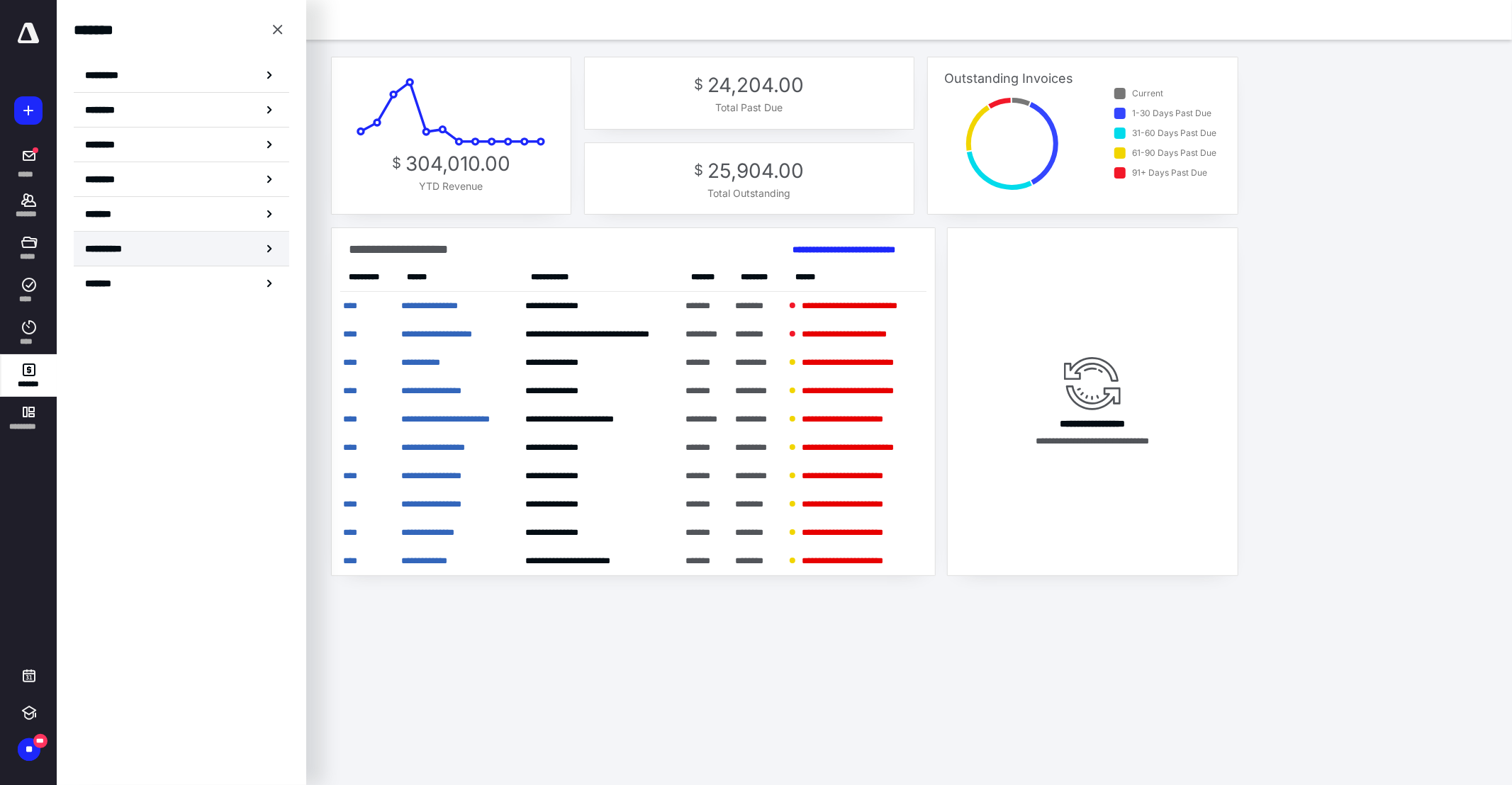 click on "**********" at bounding box center (112, 249) 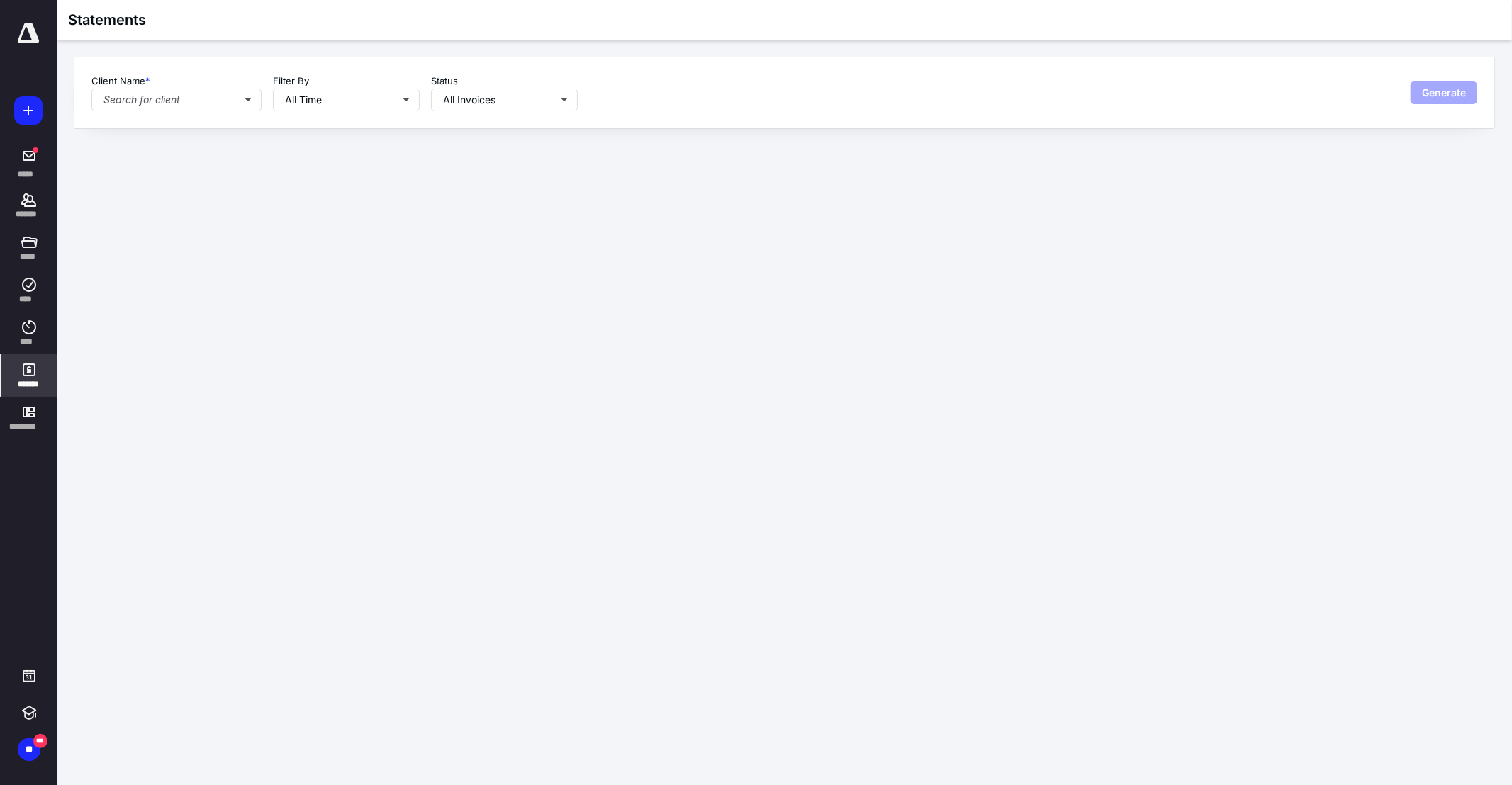 click 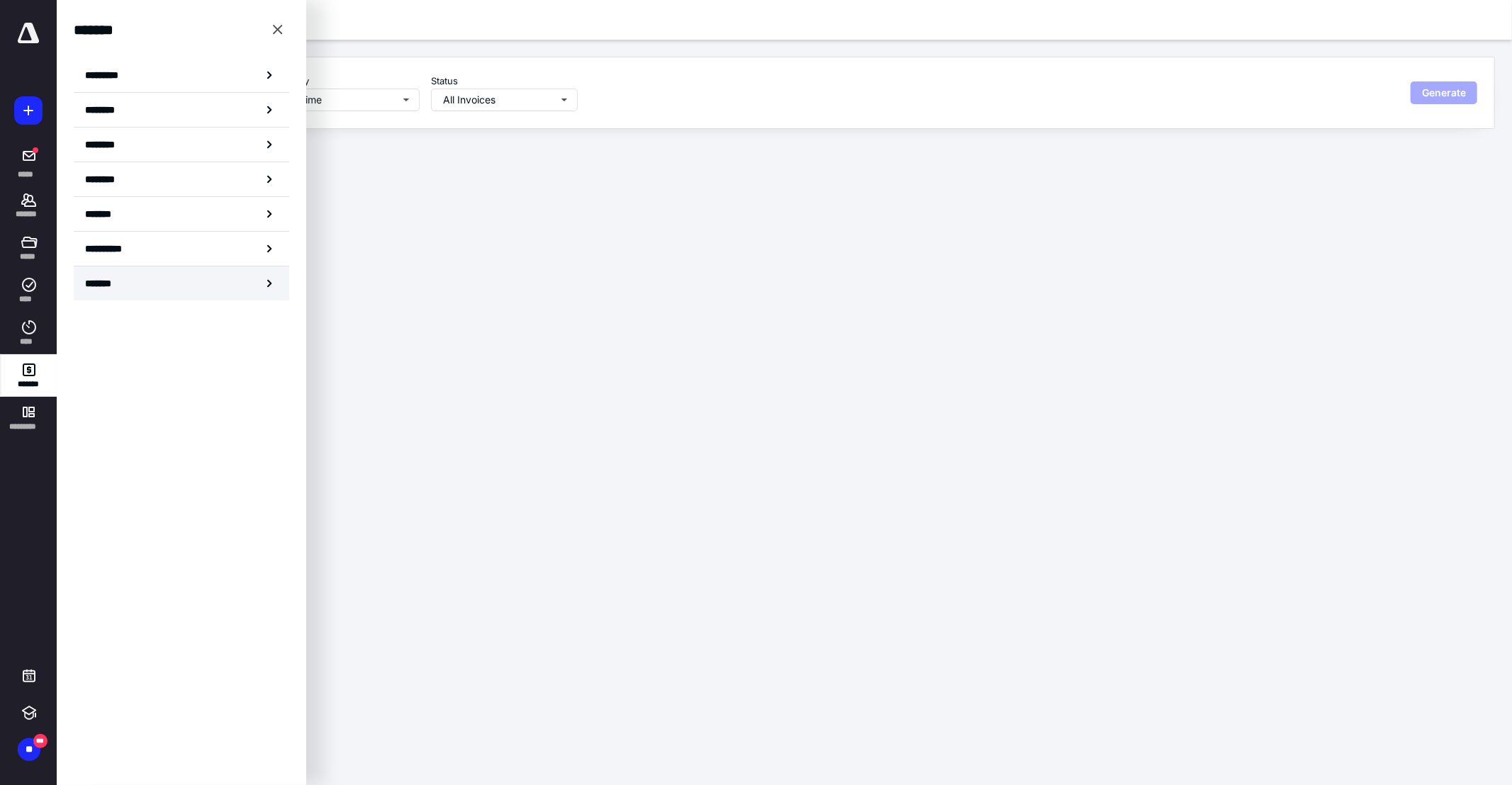 click on "*******" at bounding box center (181, 283) 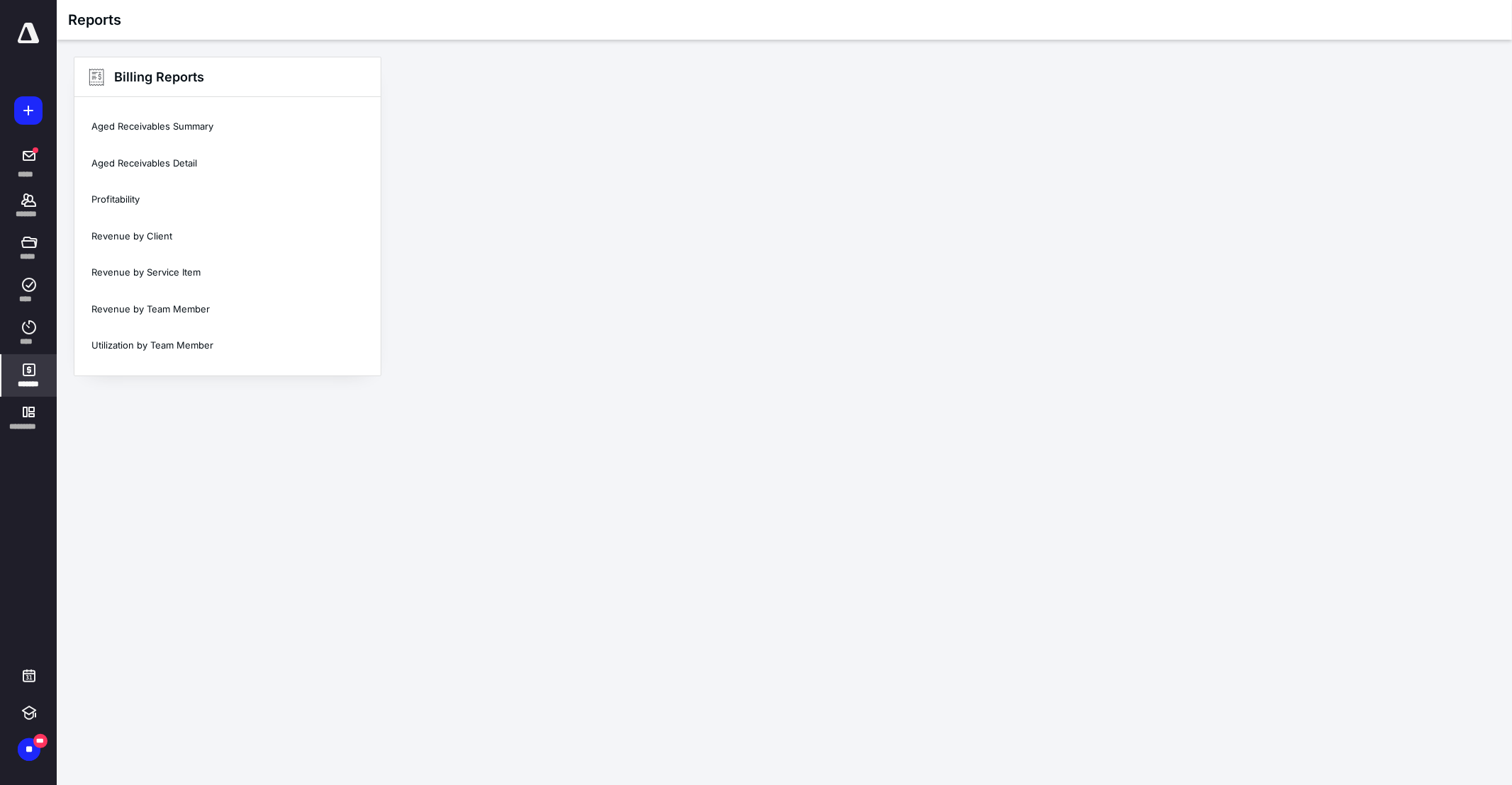 click on "Profitability" at bounding box center [228, 200] 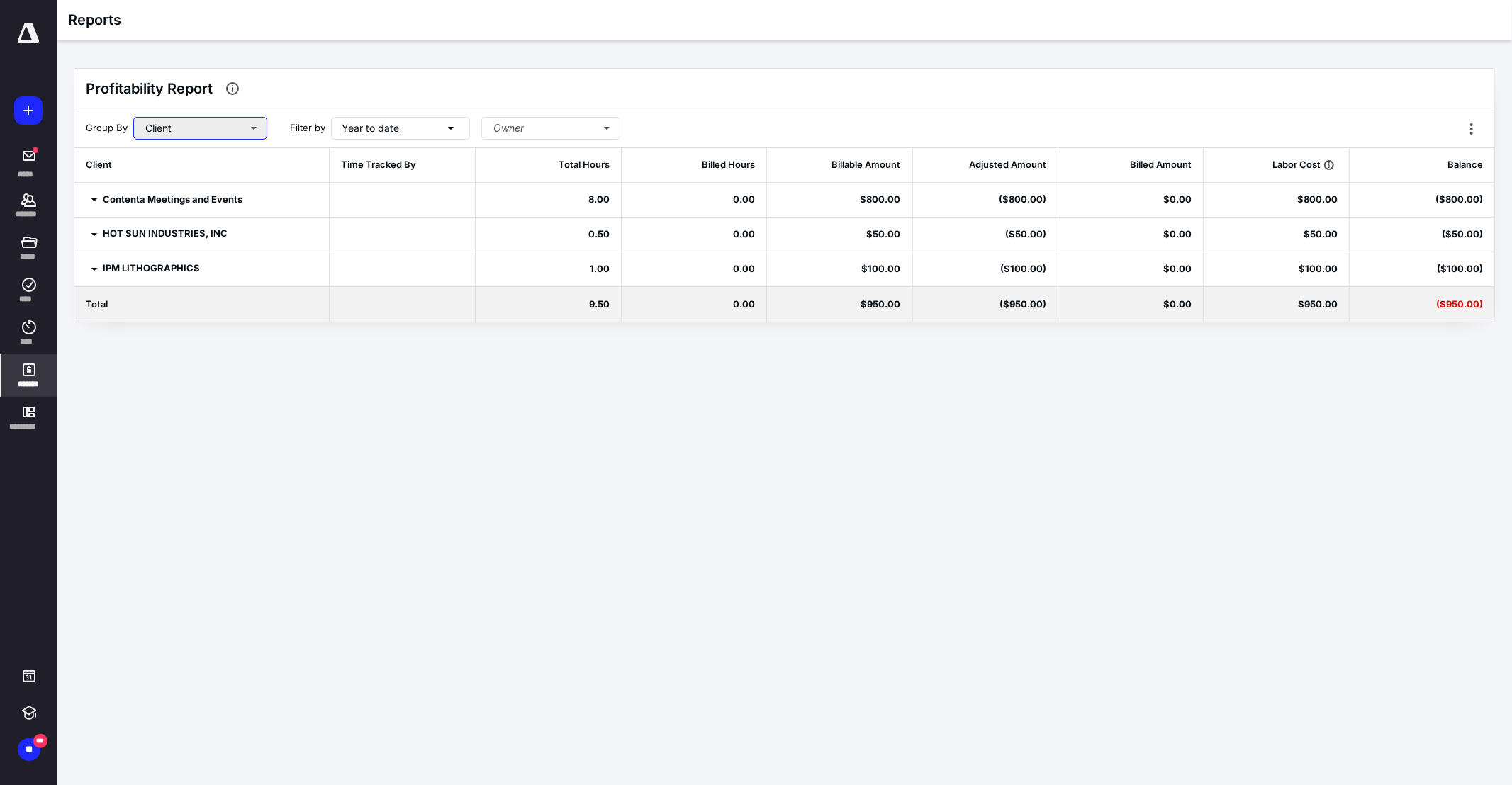 click on "Client" at bounding box center [200, 128] 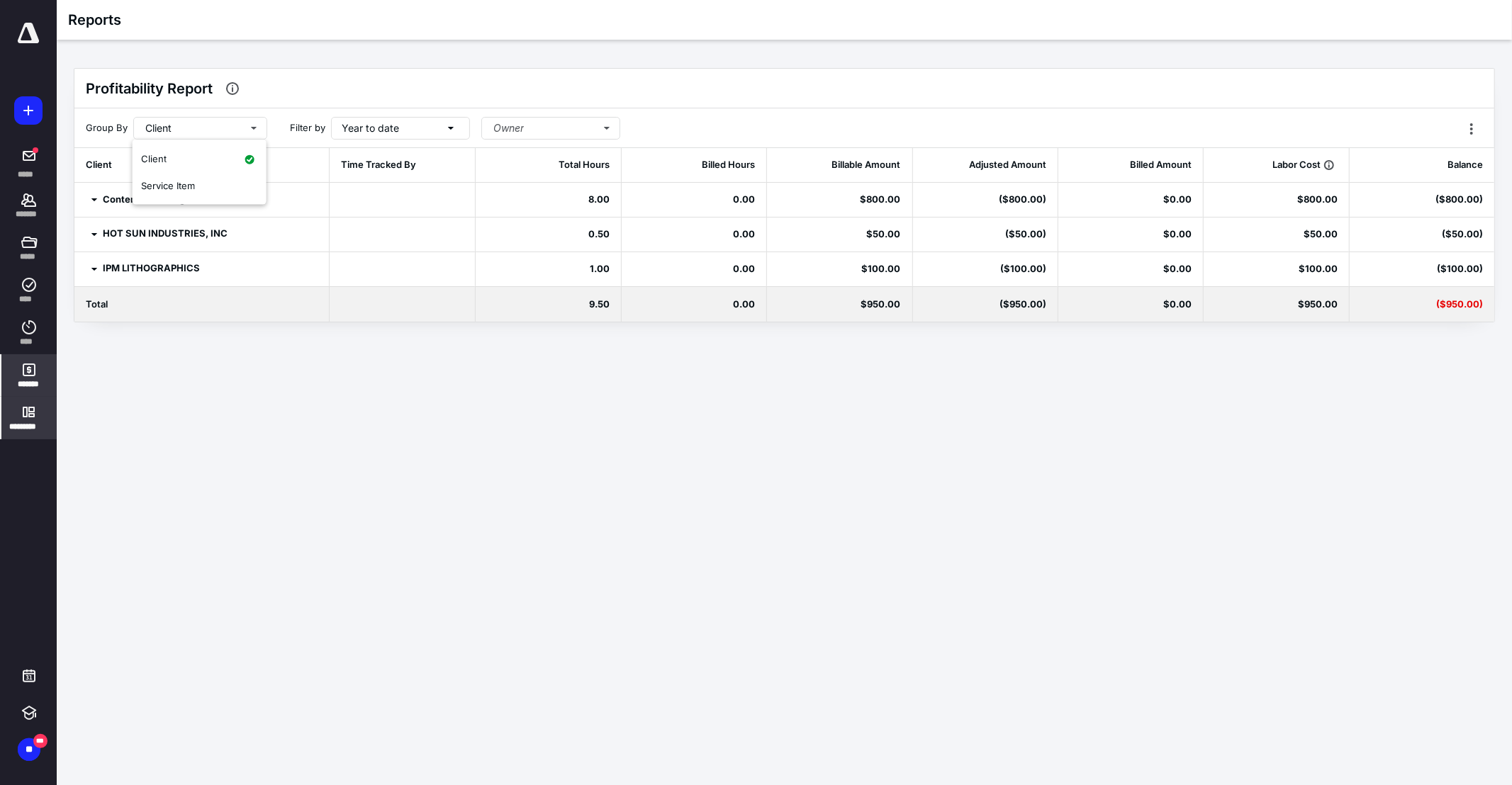 click on "*********" at bounding box center [29, 427] 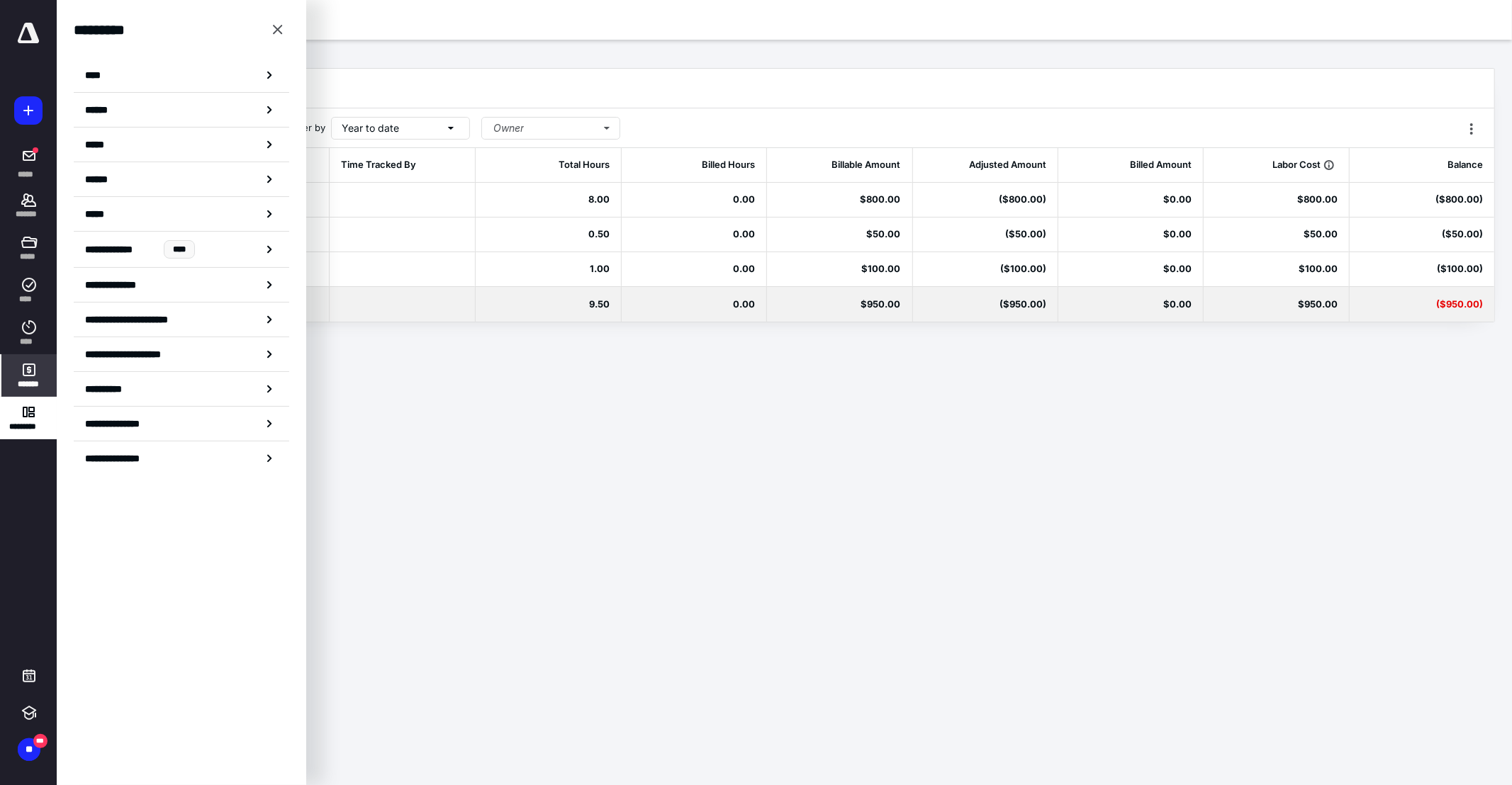 click 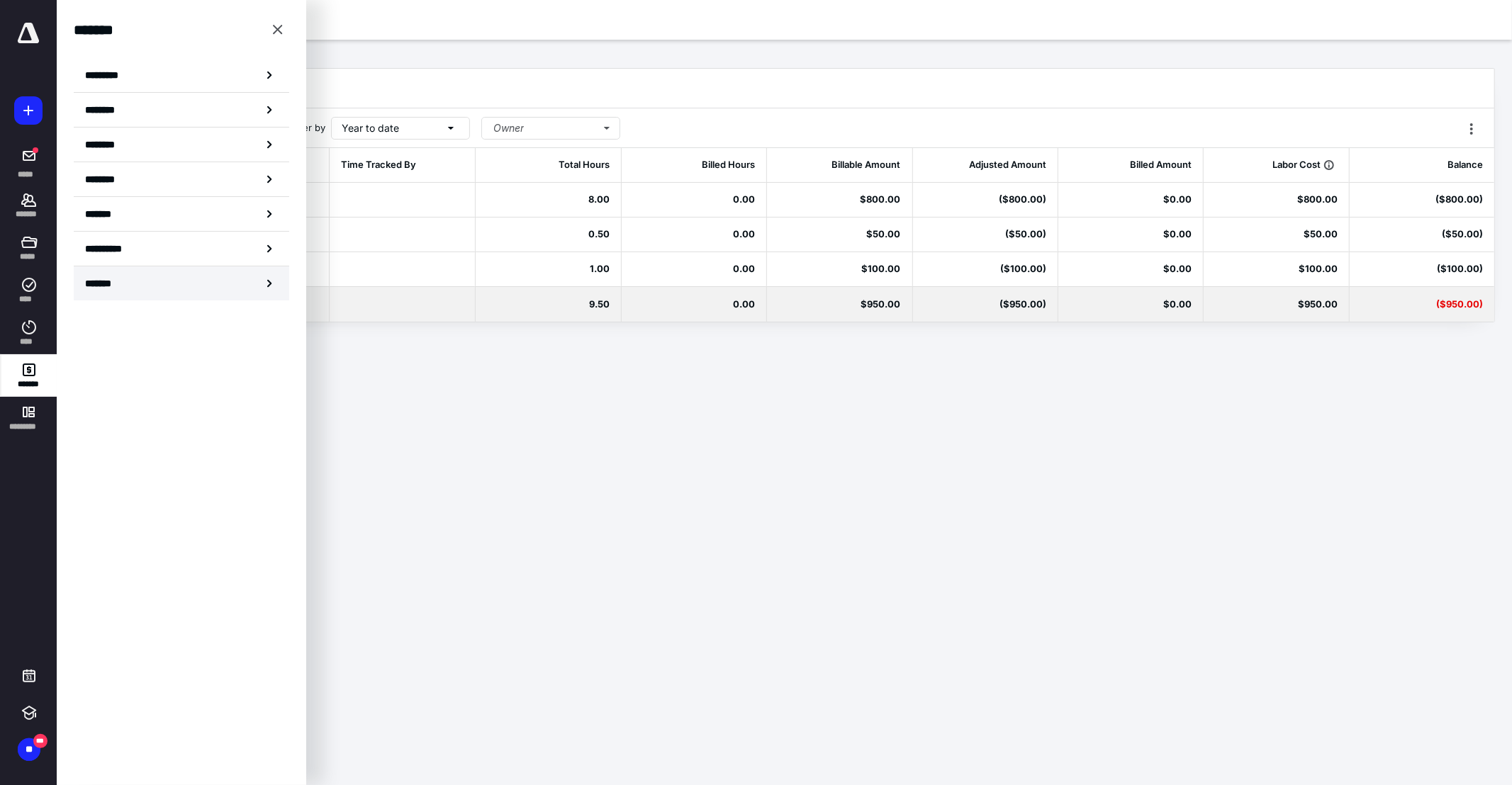 click on "*******" at bounding box center [181, 283] 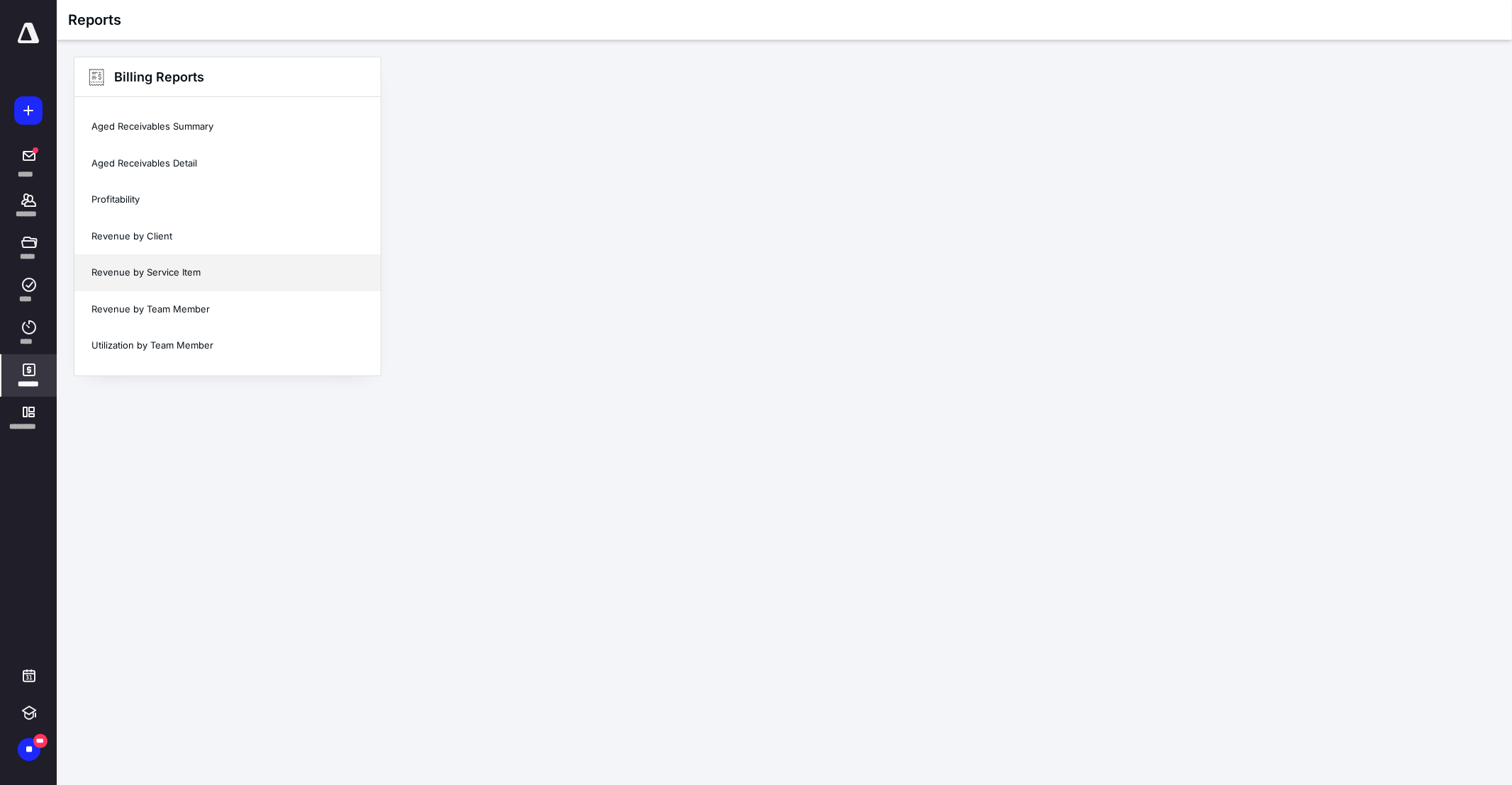click on "Revenue by Service Item" at bounding box center (228, 273) 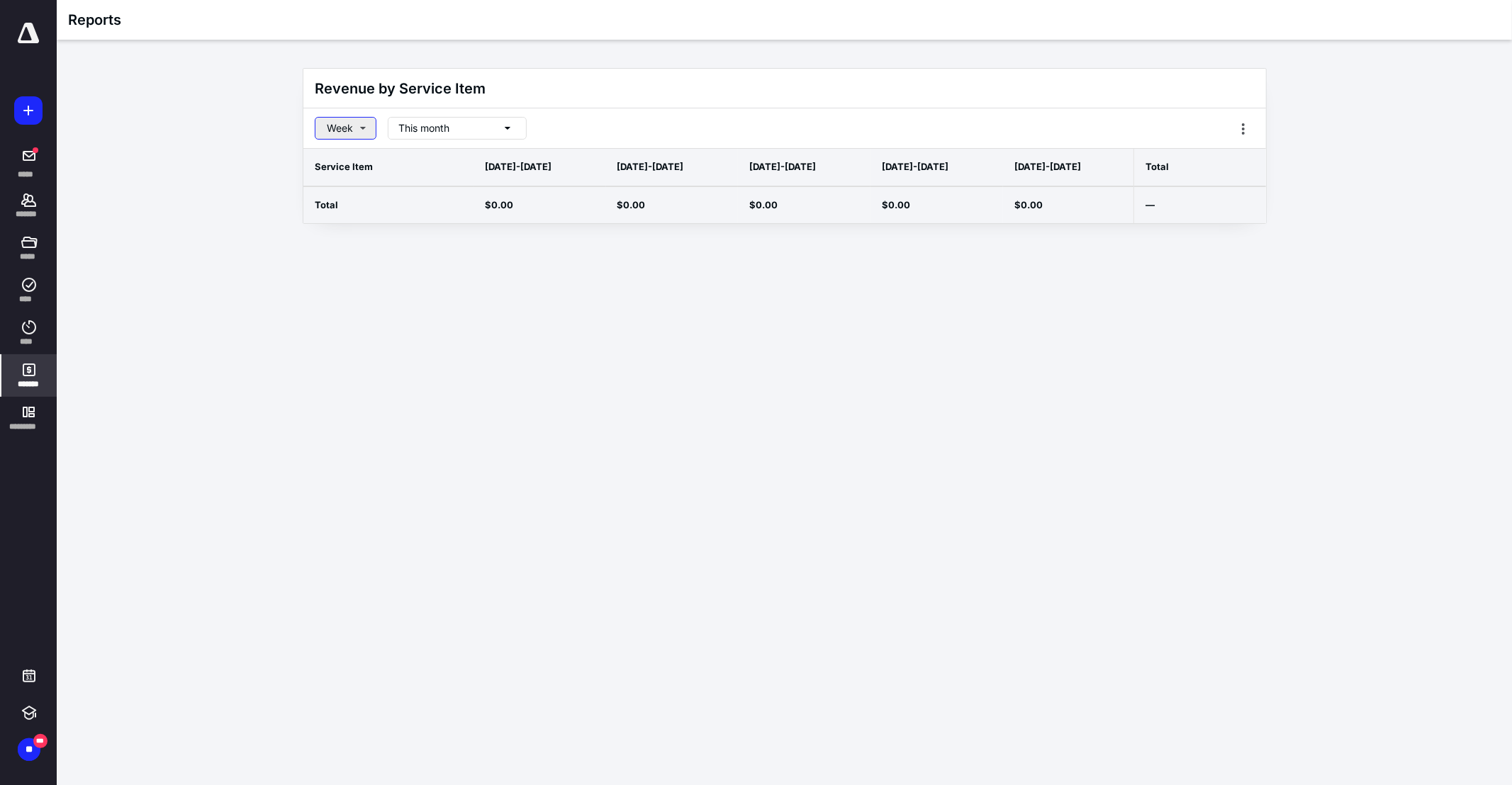 click on "Week" at bounding box center (345, 128) 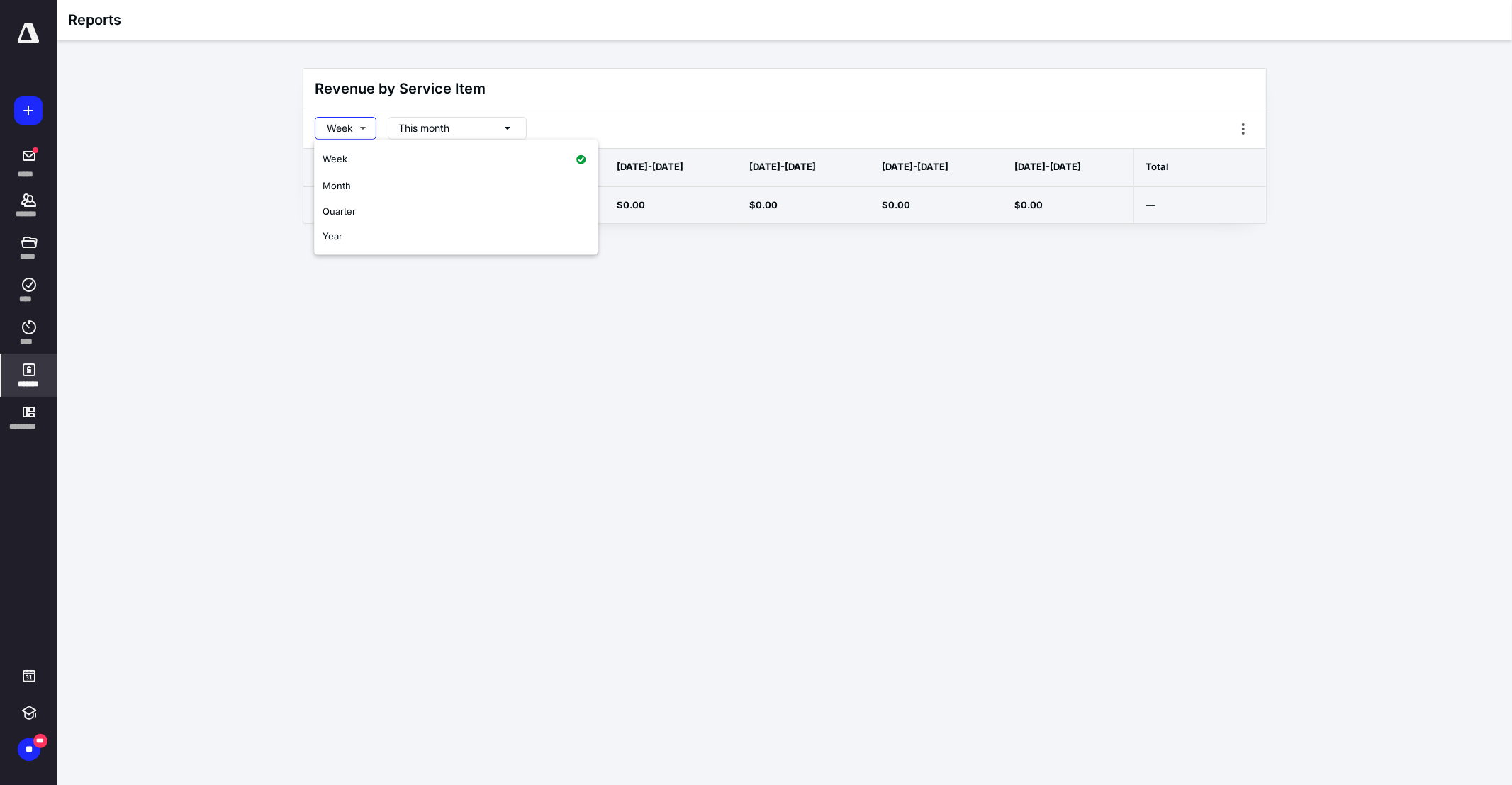 click on "Month" at bounding box center (456, 186) 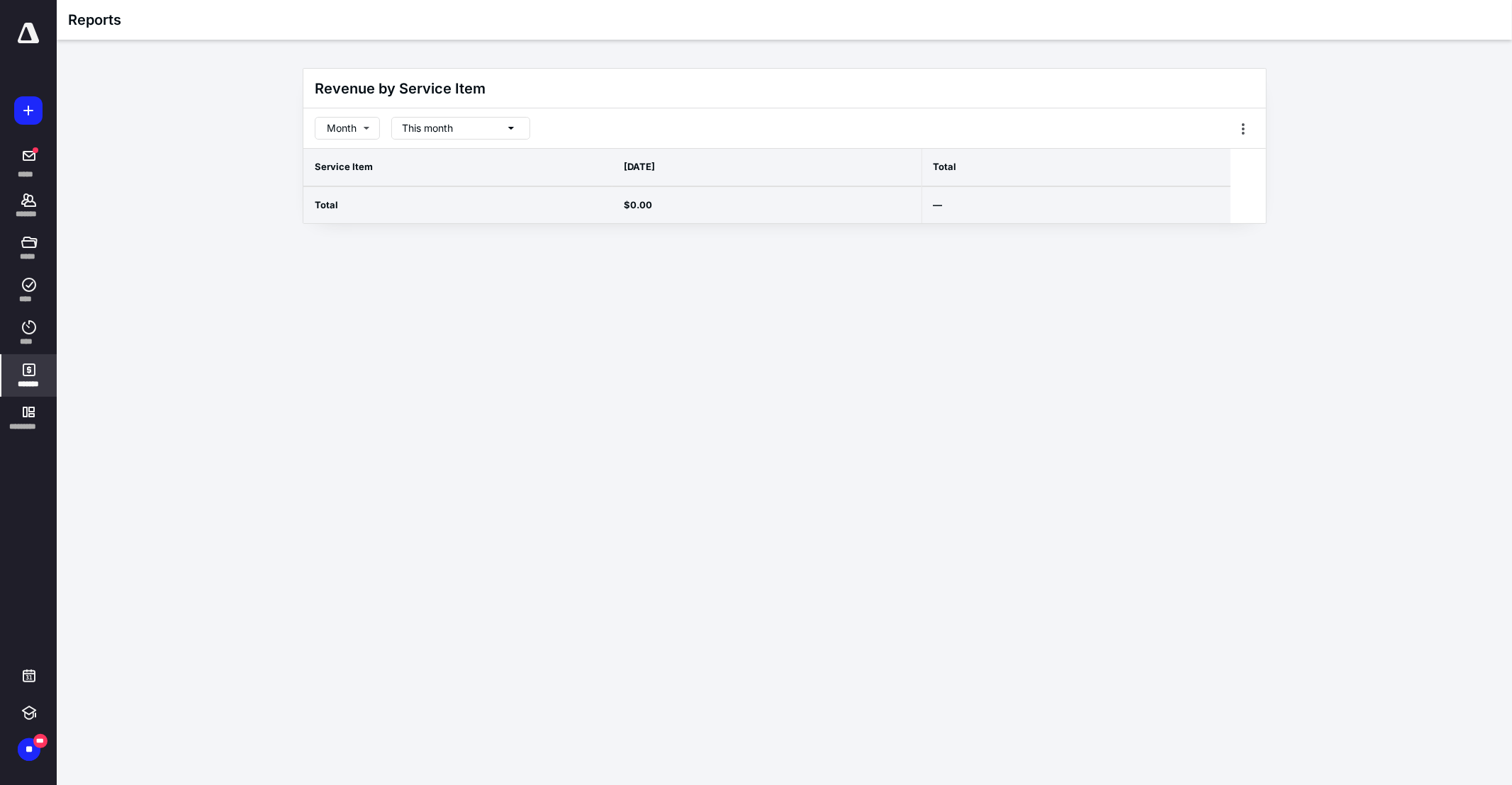click on "This month" at bounding box center (427, 128) 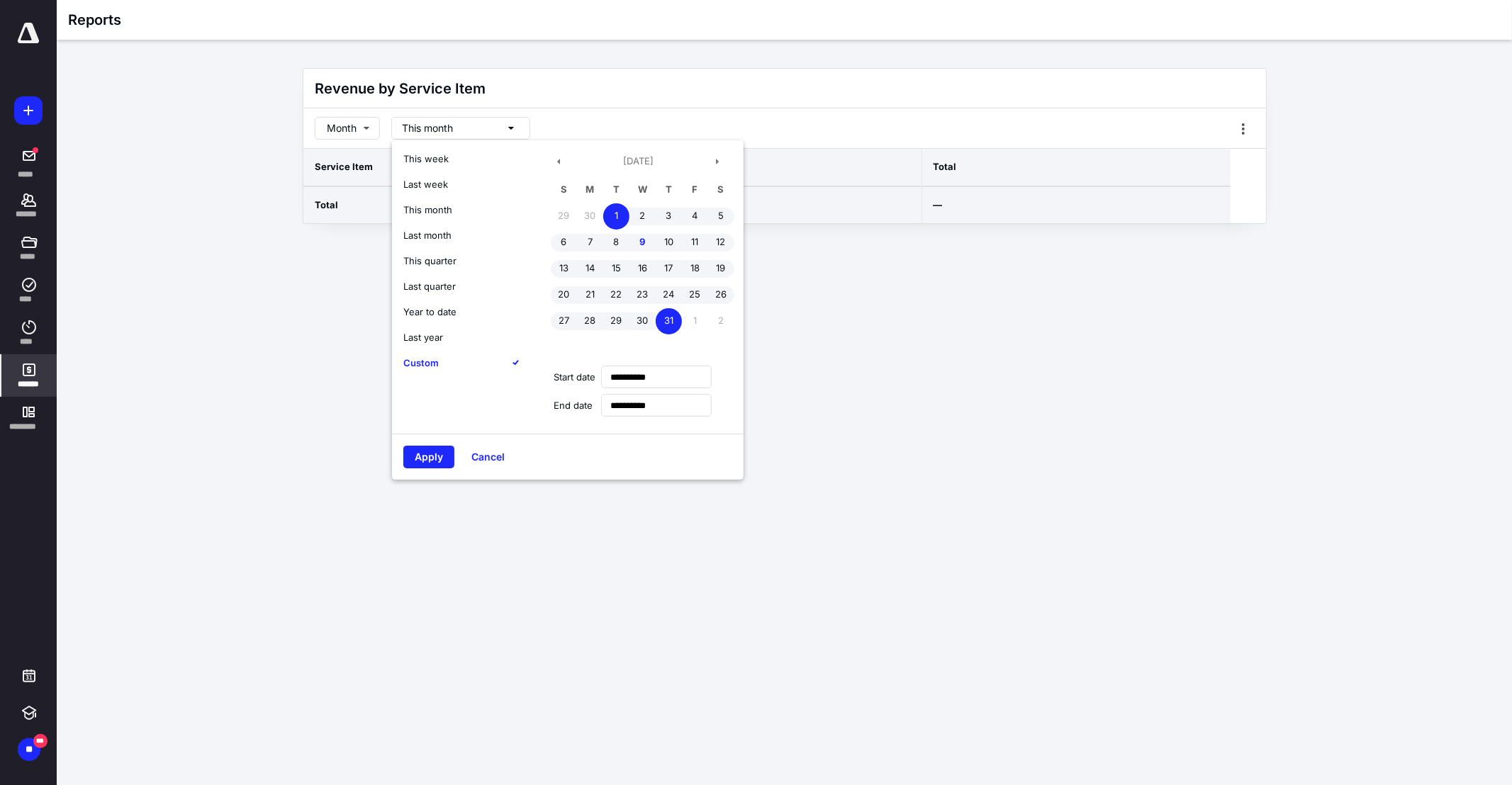 click on "**********" at bounding box center (756, 392) 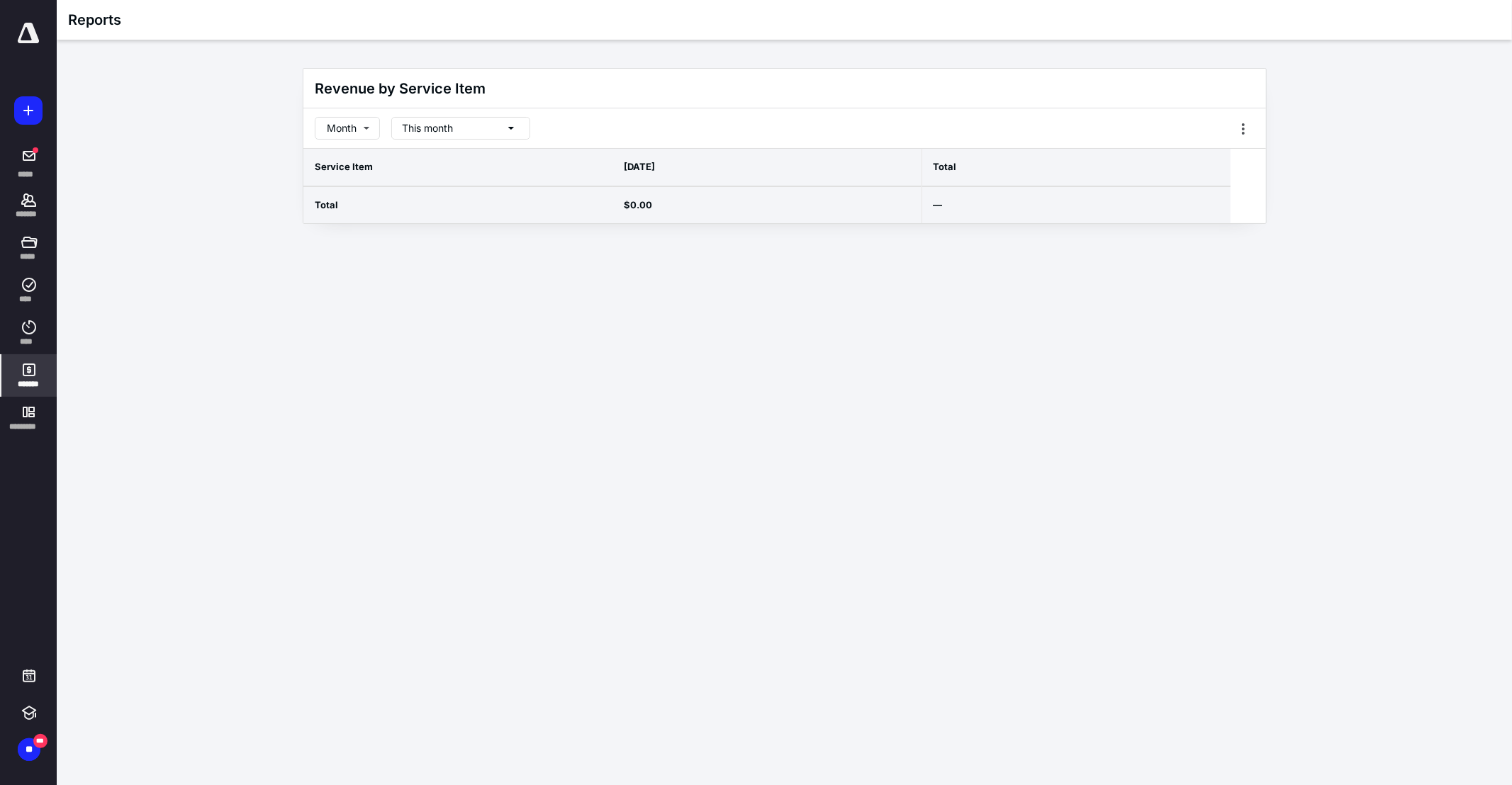 click on "This month" at bounding box center [427, 128] 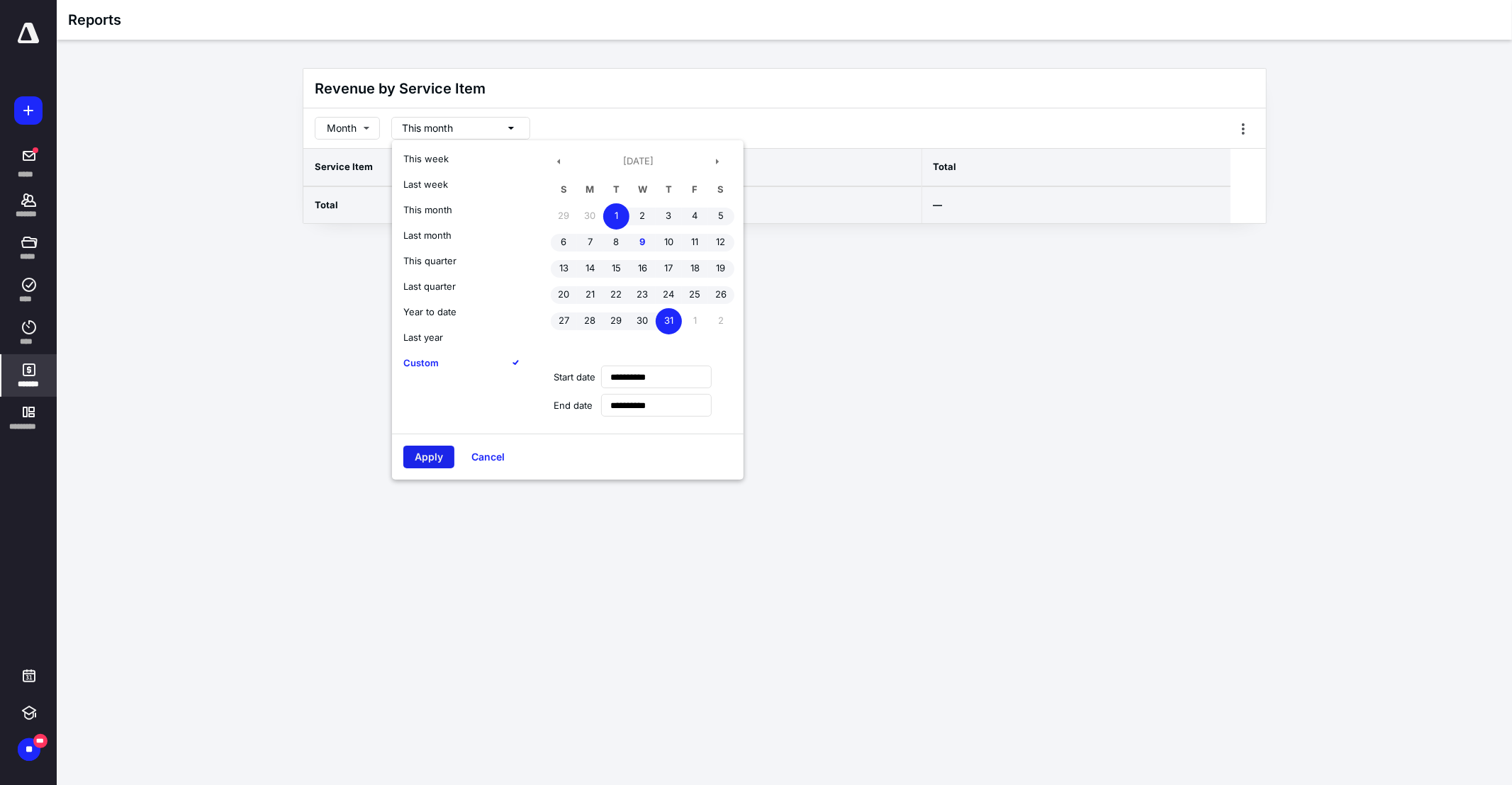 click on "Apply" at bounding box center (429, 457) 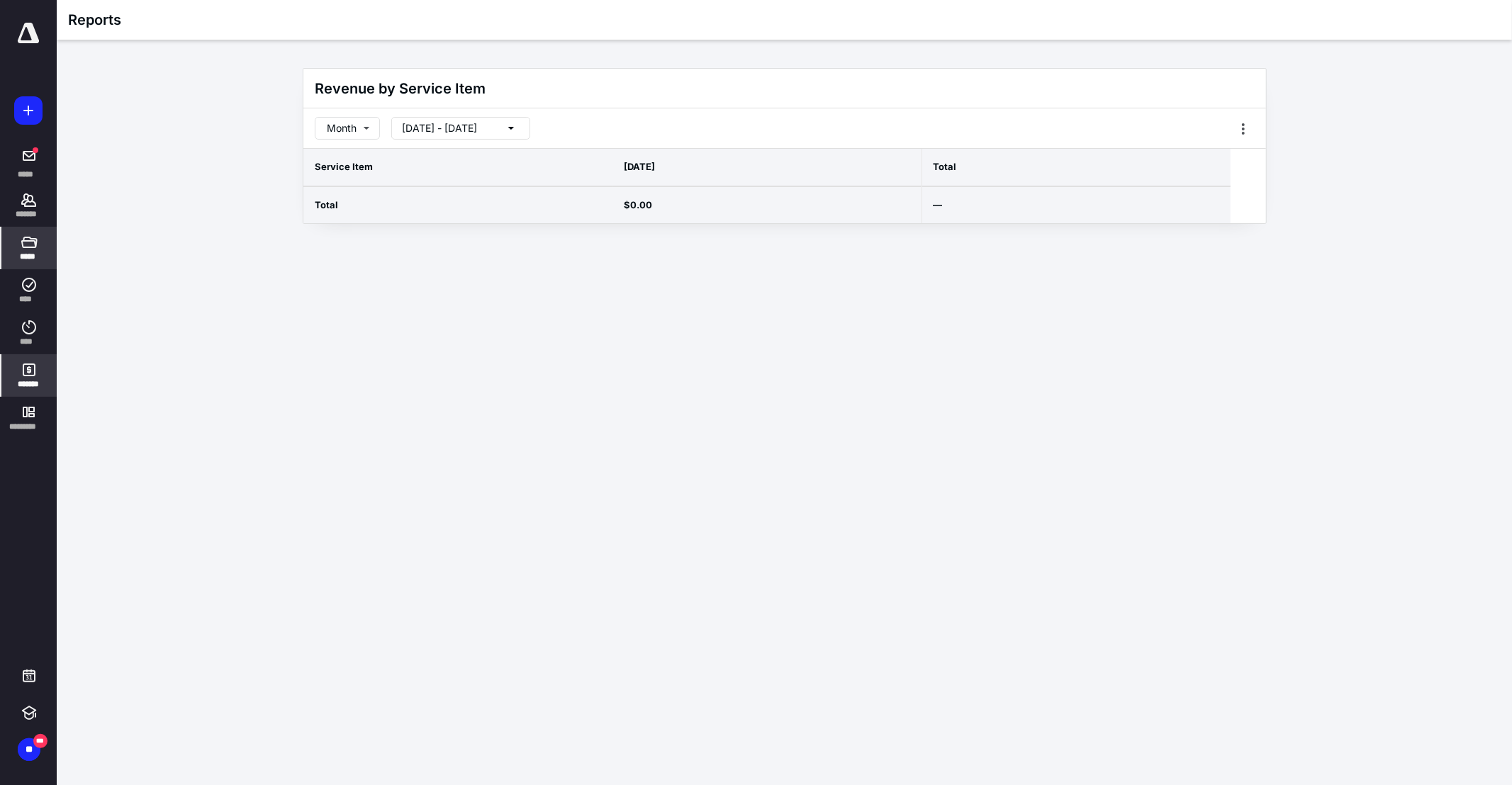 click 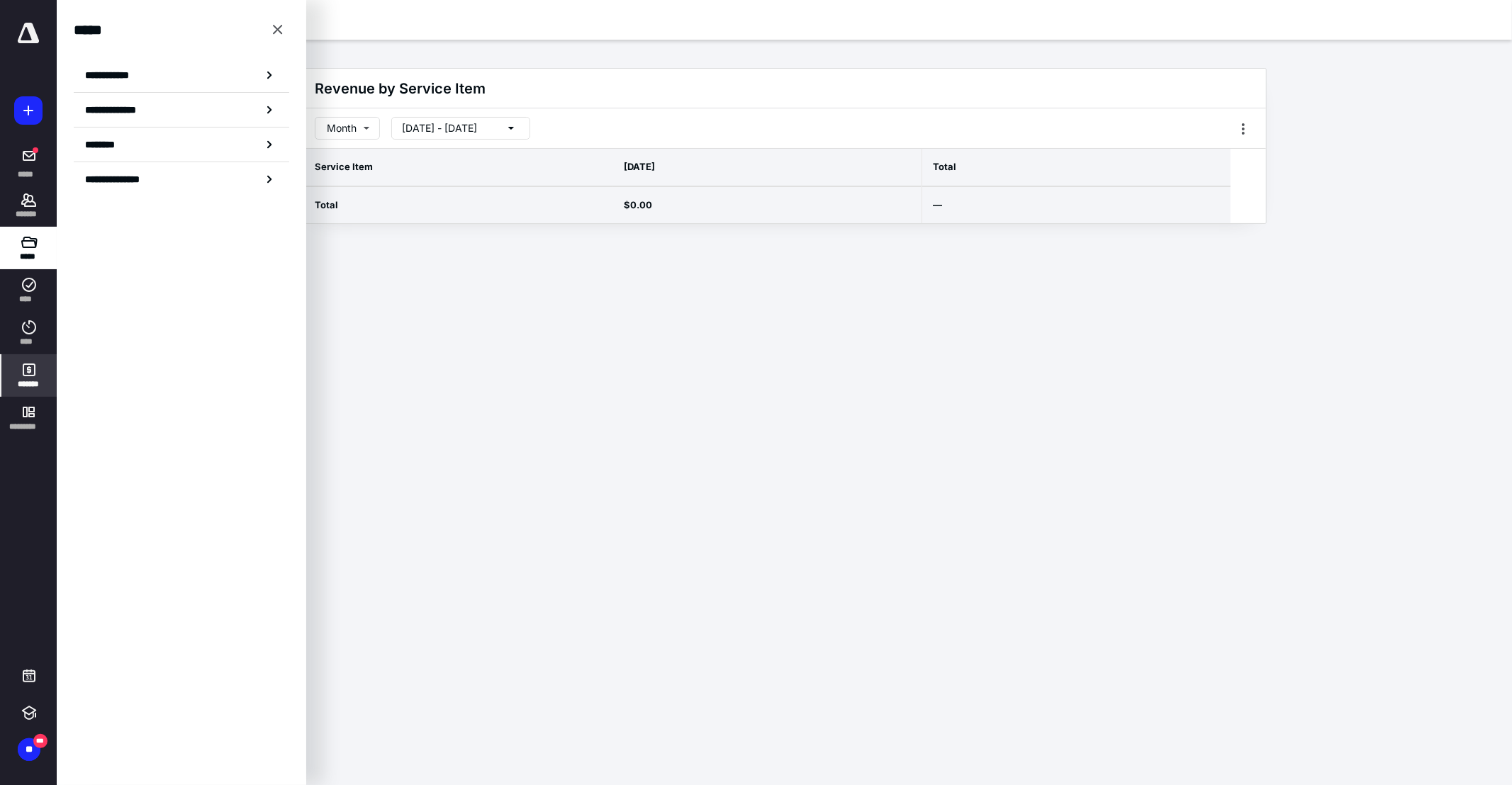 click on "**********" at bounding box center [181, 75] 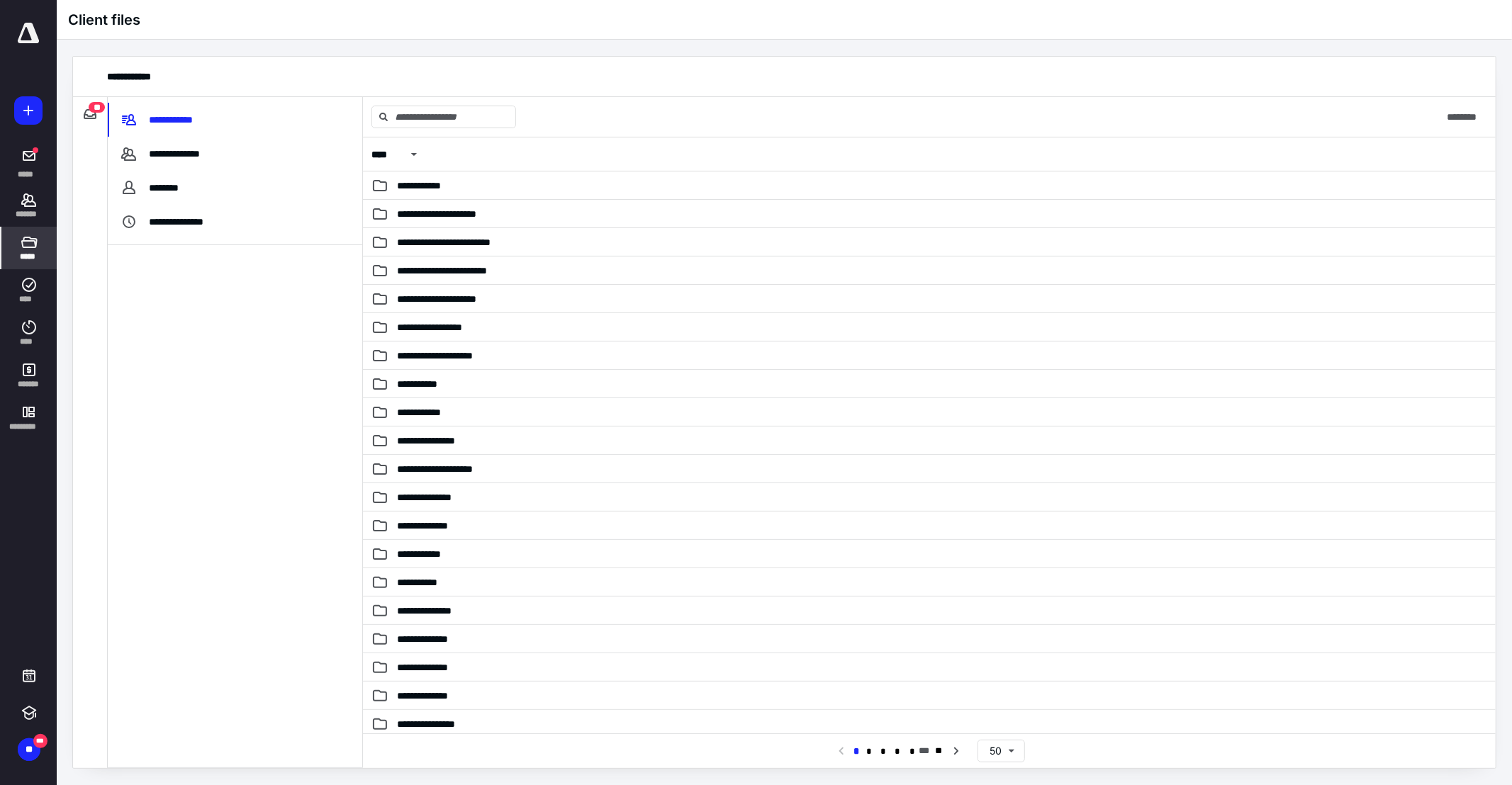 click on "********" at bounding box center [929, 117] 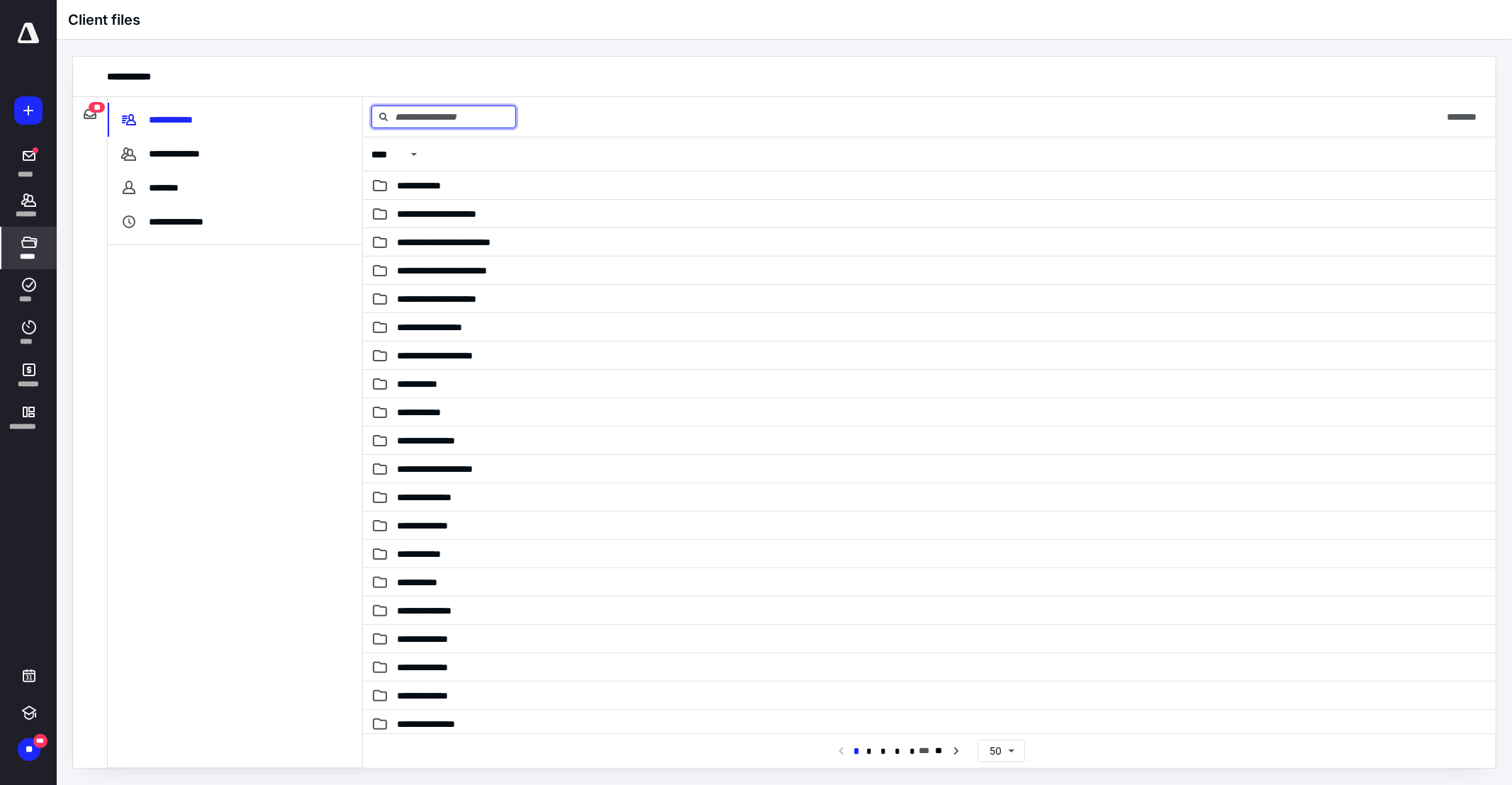 drag, startPoint x: 449, startPoint y: 101, endPoint x: 449, endPoint y: 110, distance: 9 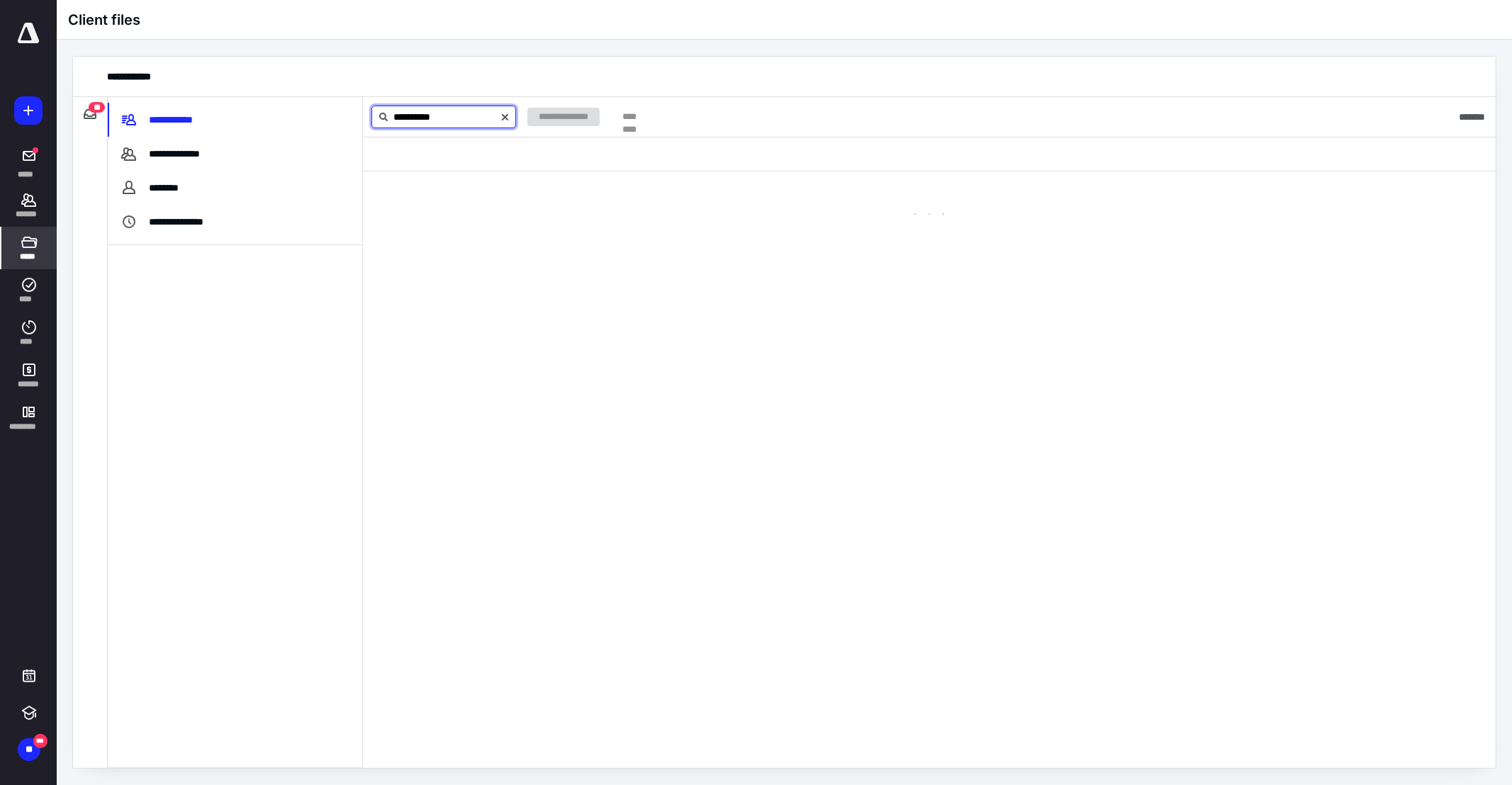 type on "**********" 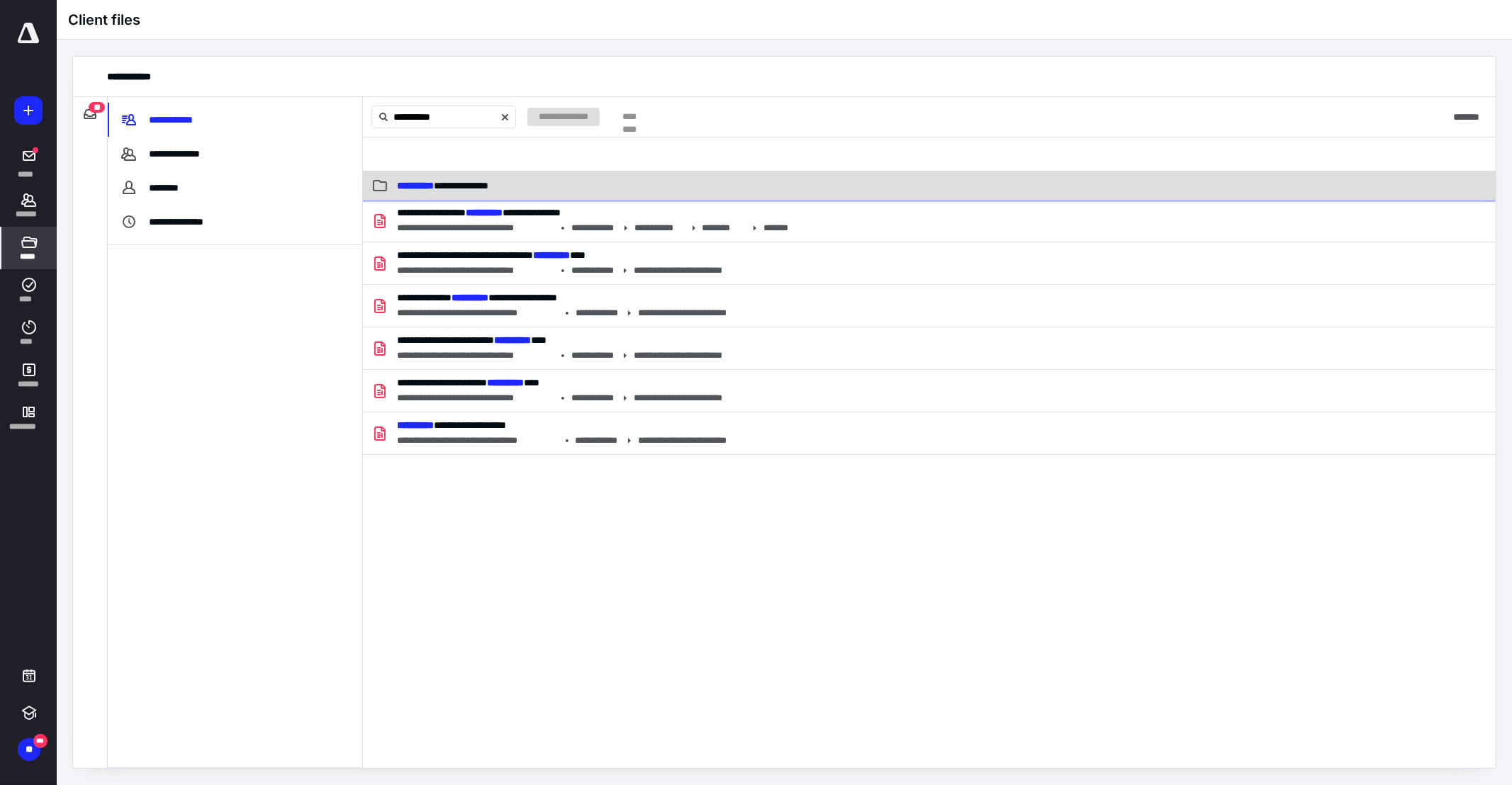 click on "**********" at bounding box center [442, 186] 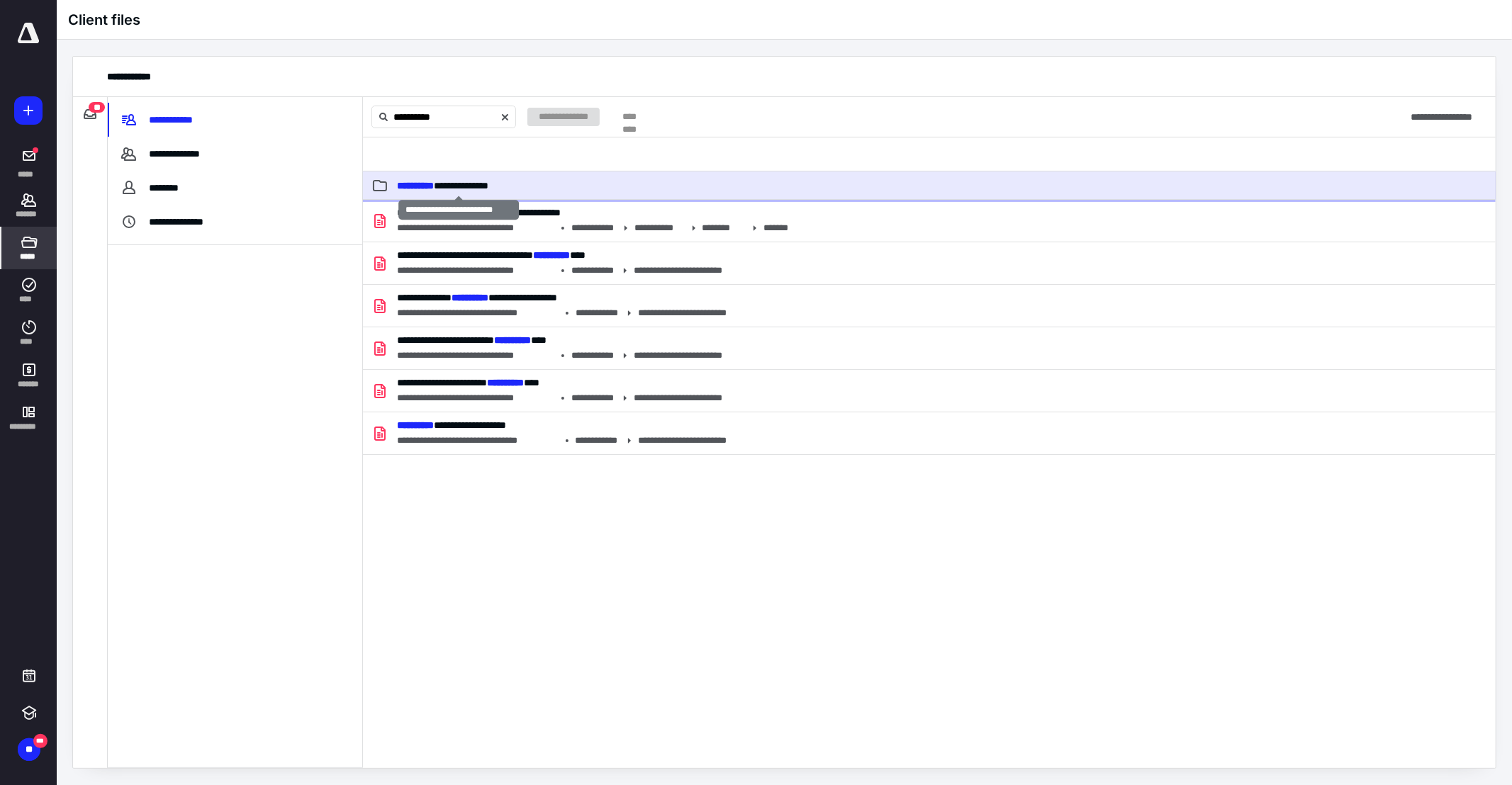 click on "**********" at bounding box center (442, 186) 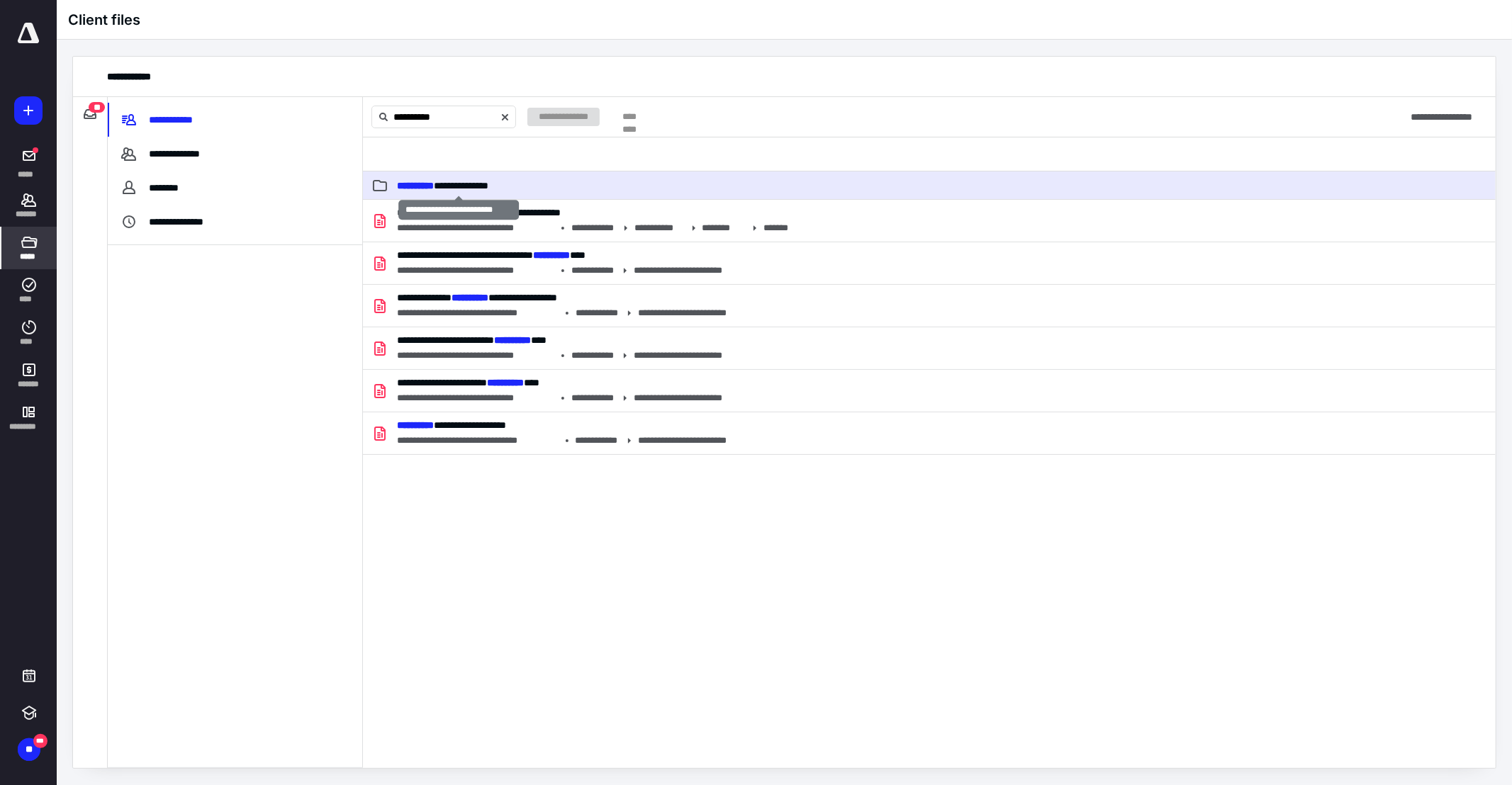 type 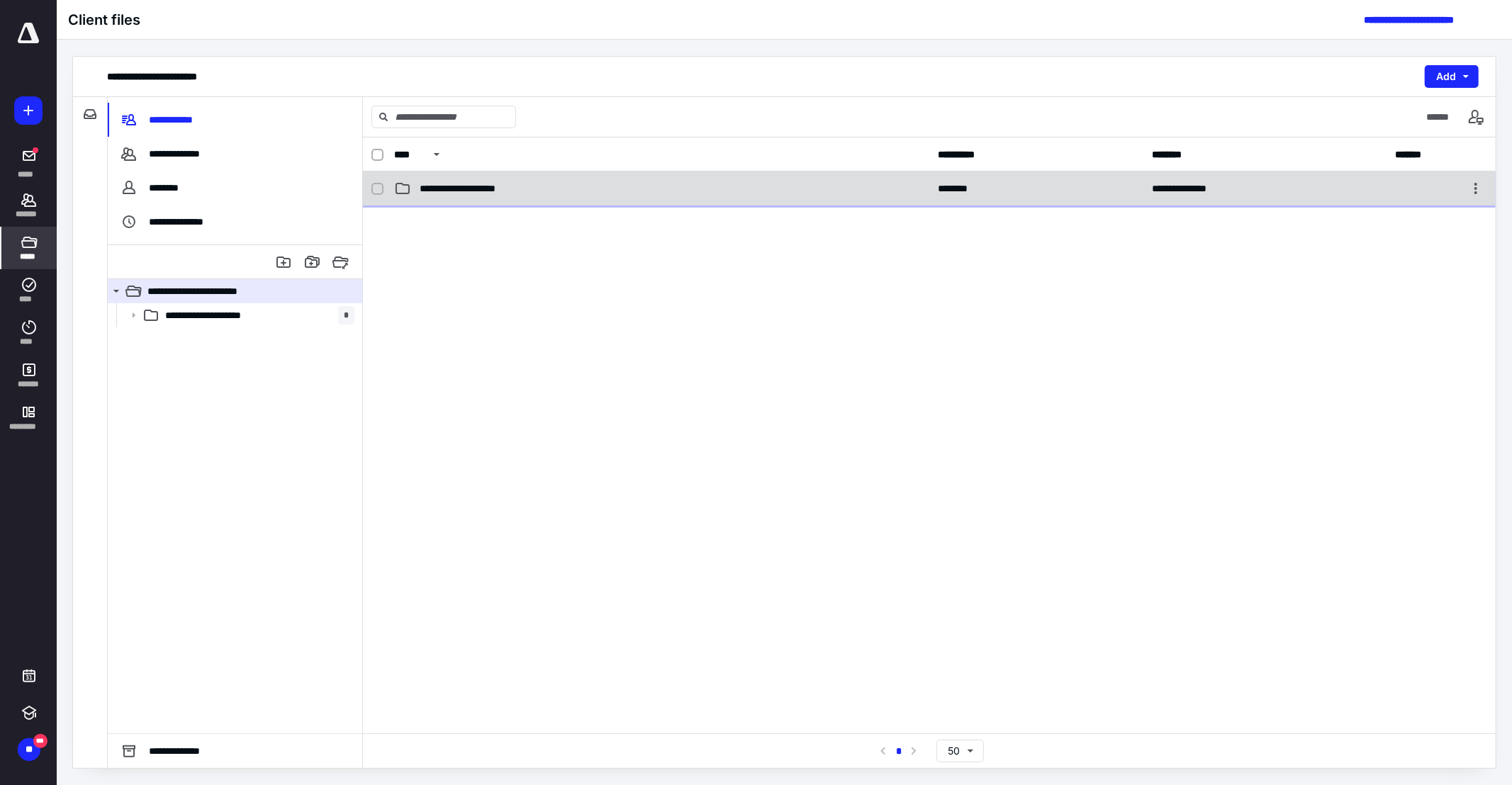 click on "**********" at bounding box center [476, 188] 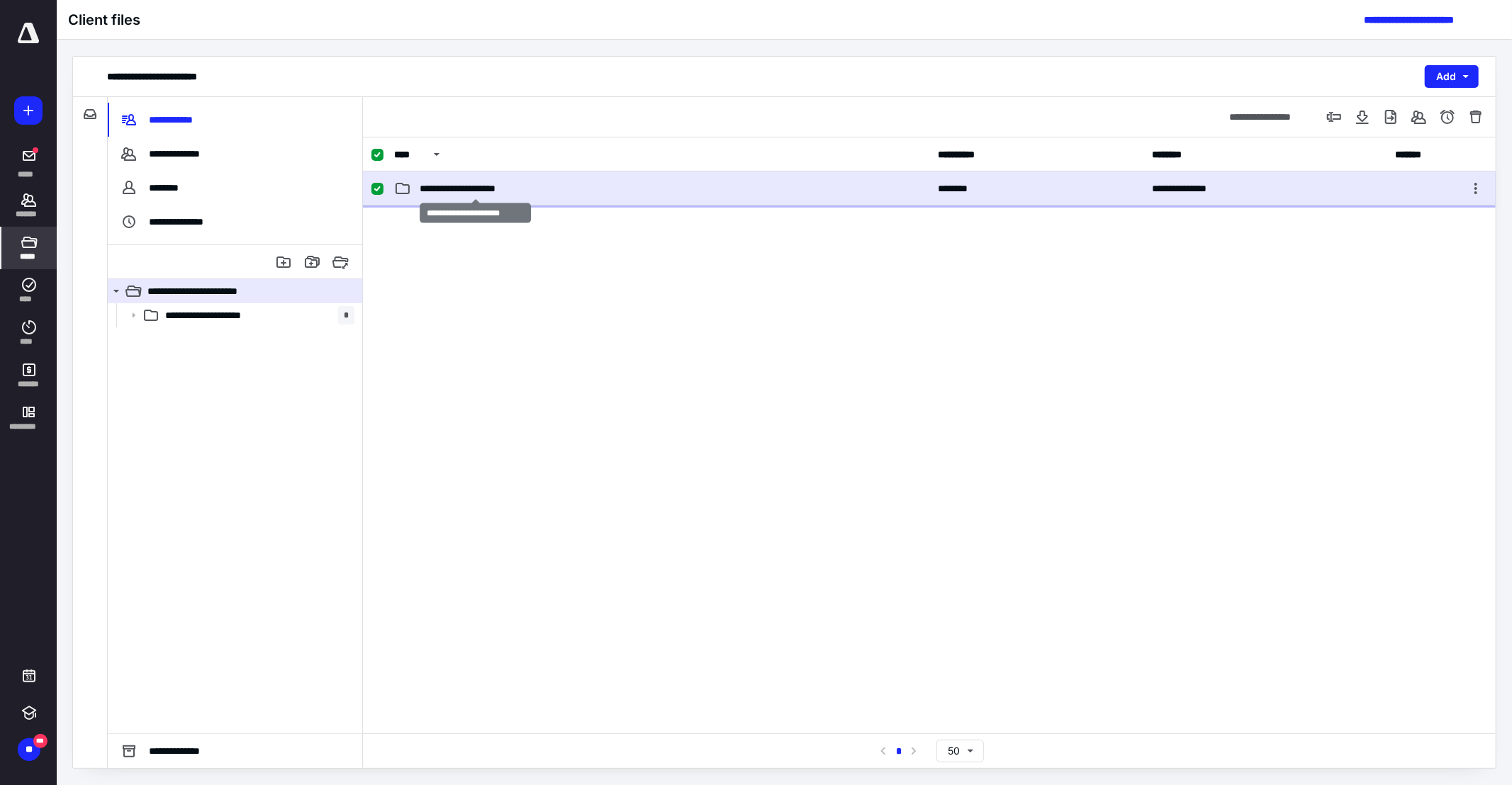 click on "**********" at bounding box center (476, 188) 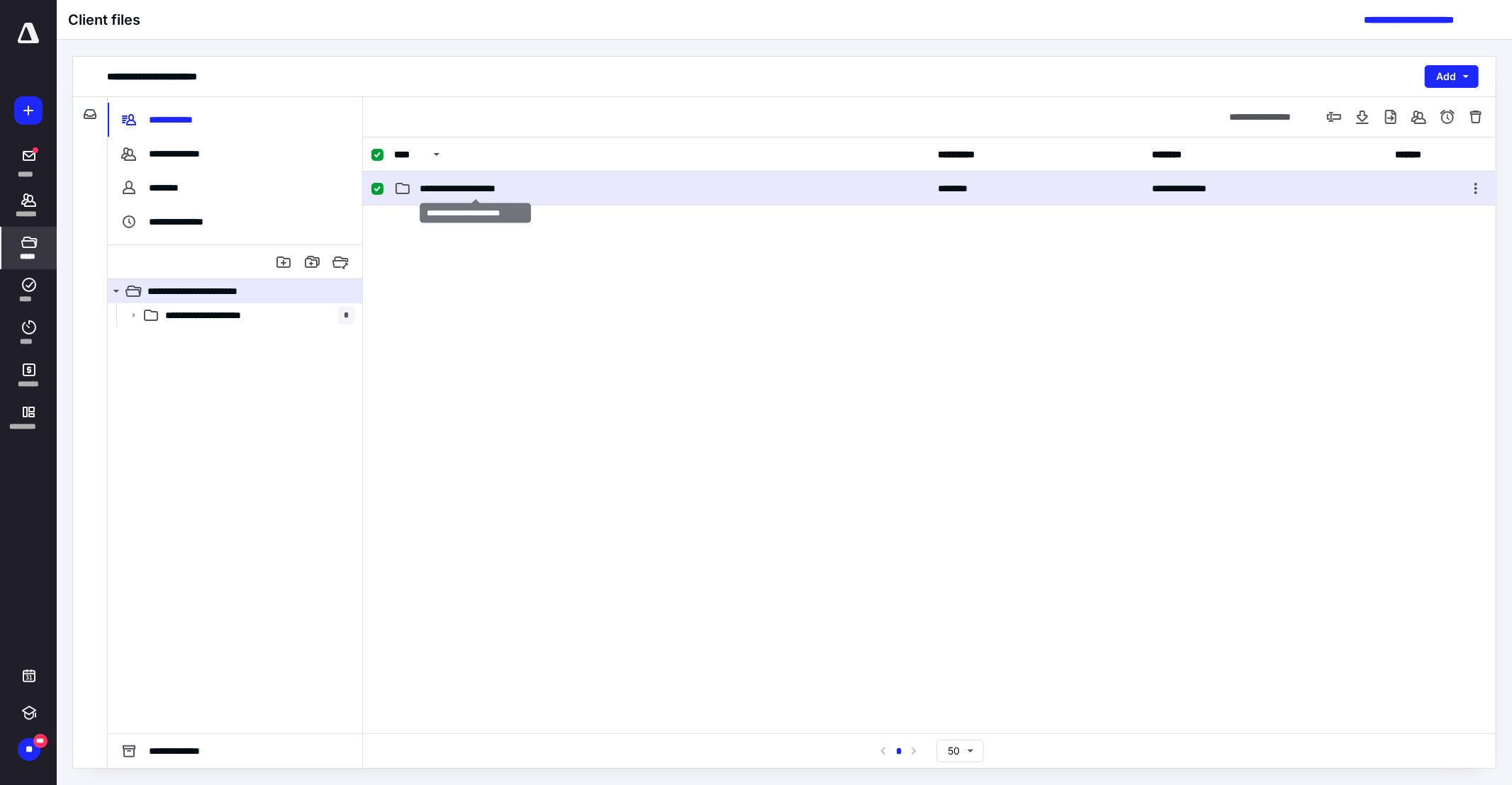 checkbox on "false" 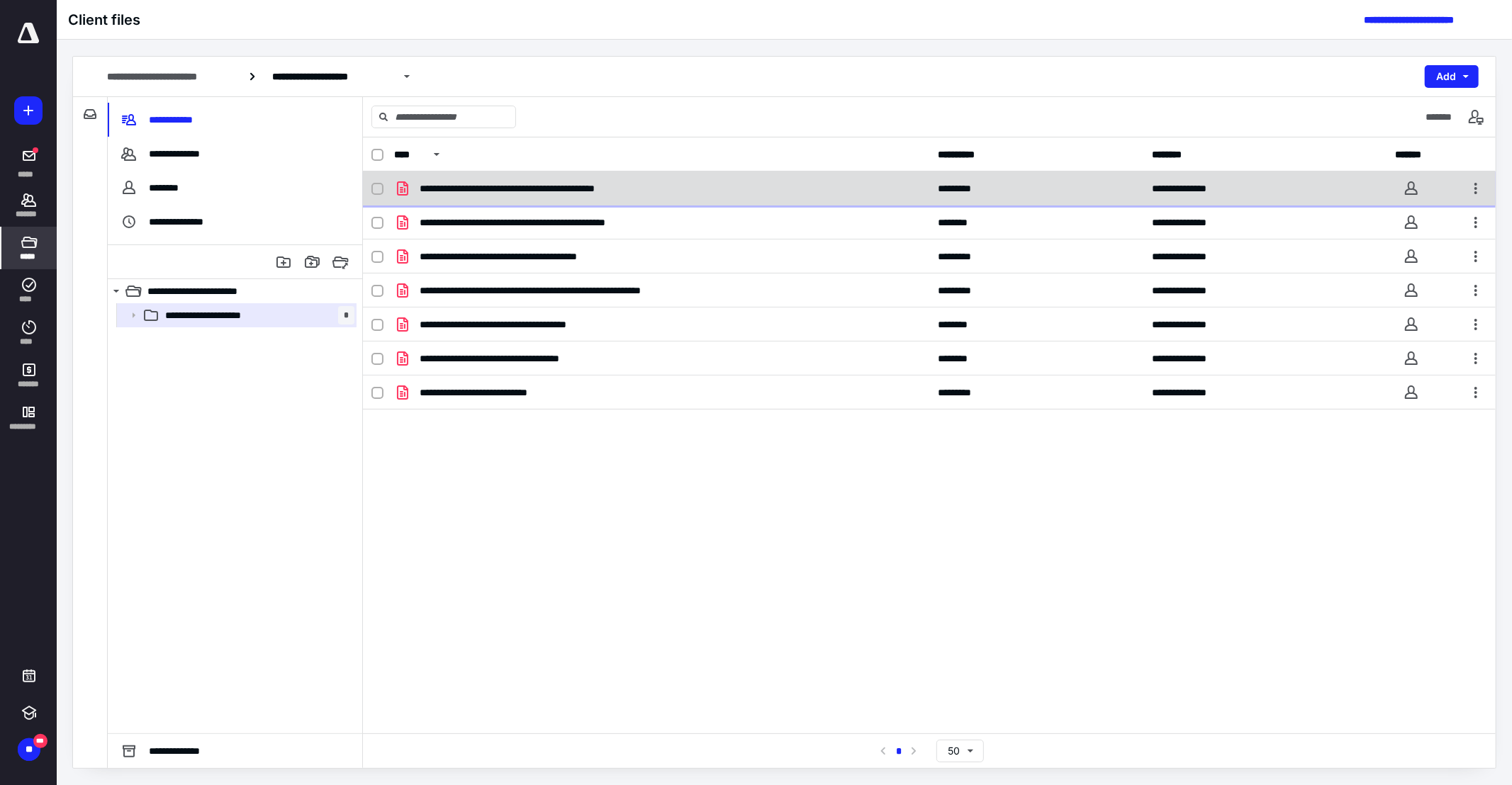 click on "**********" at bounding box center (534, 188) 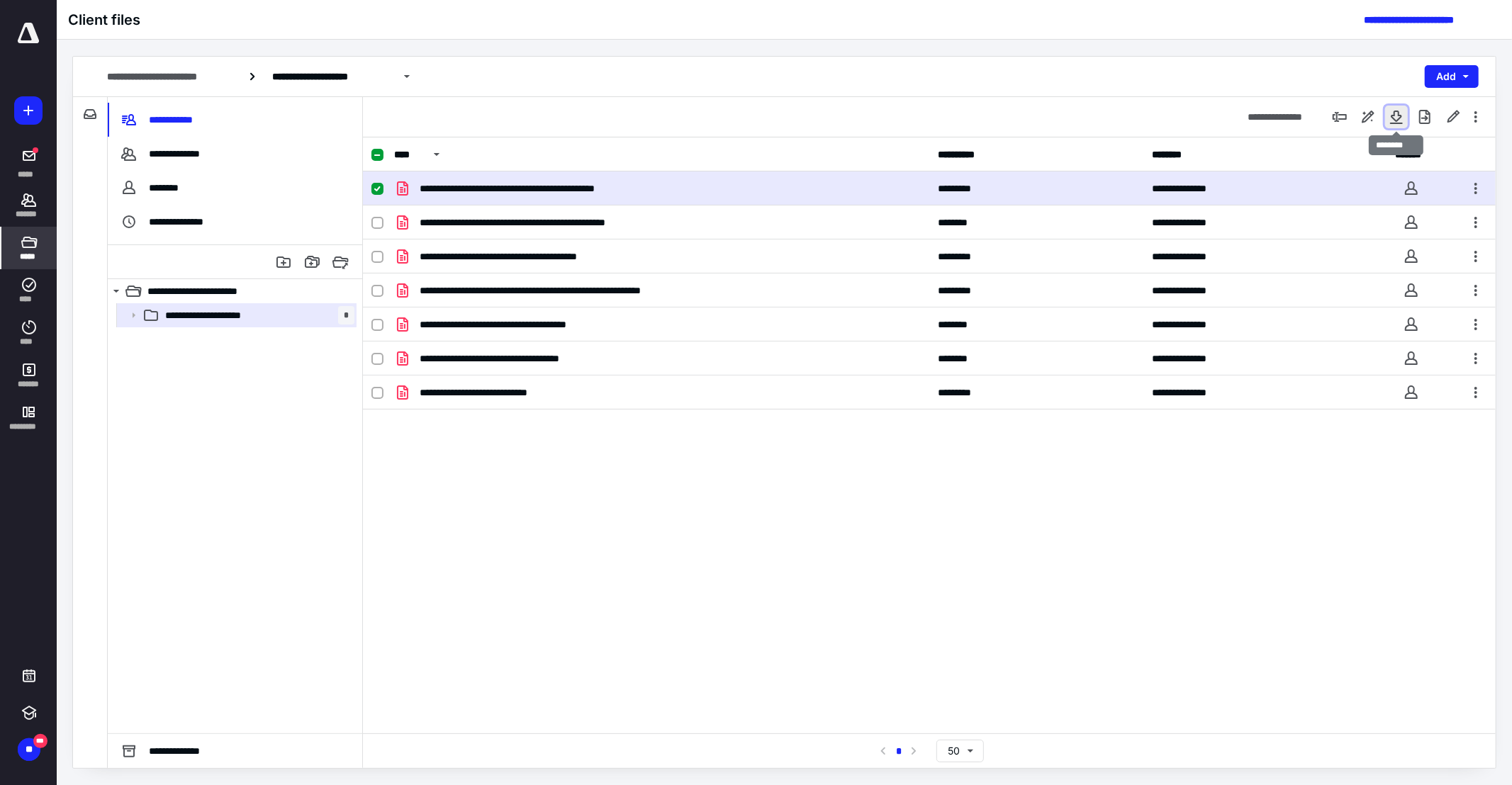 click at bounding box center [1396, 117] 